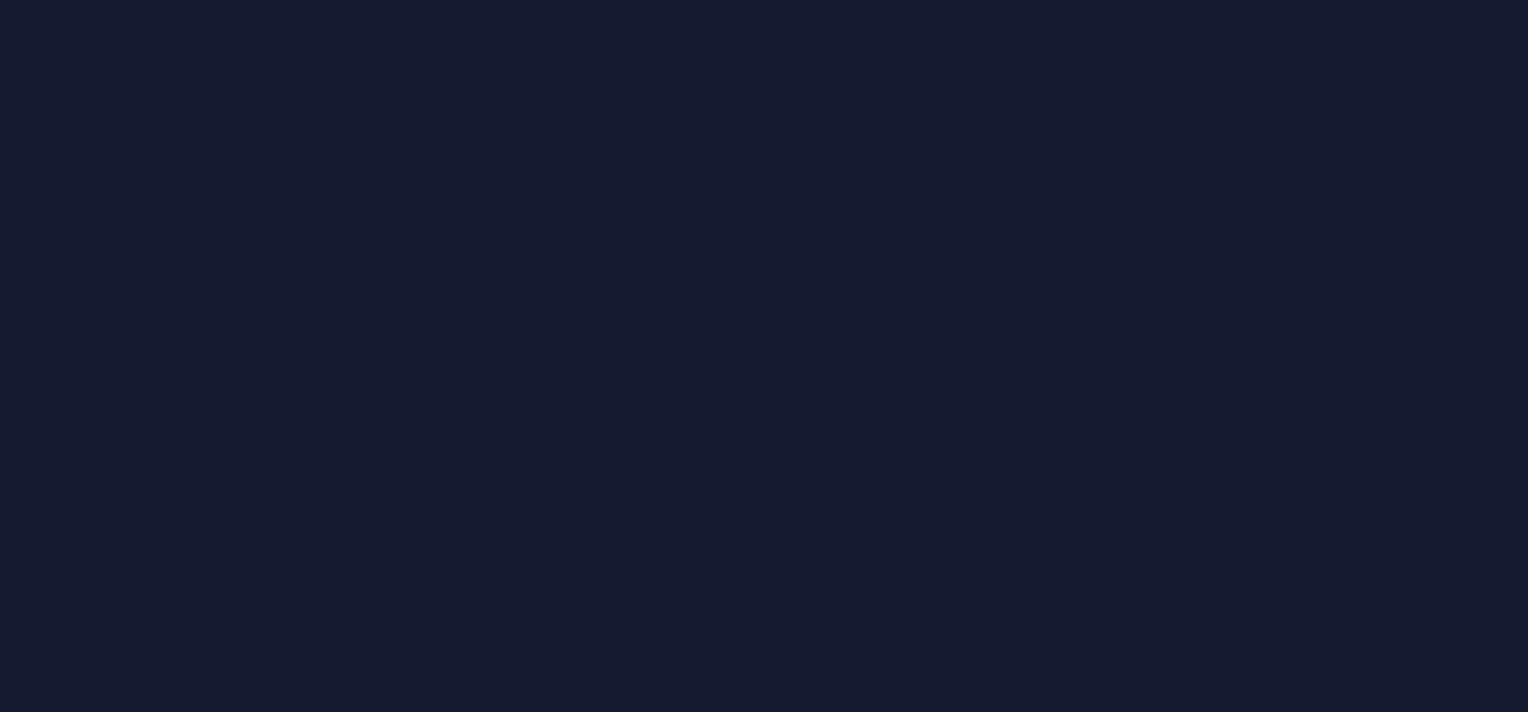 scroll, scrollTop: 0, scrollLeft: 0, axis: both 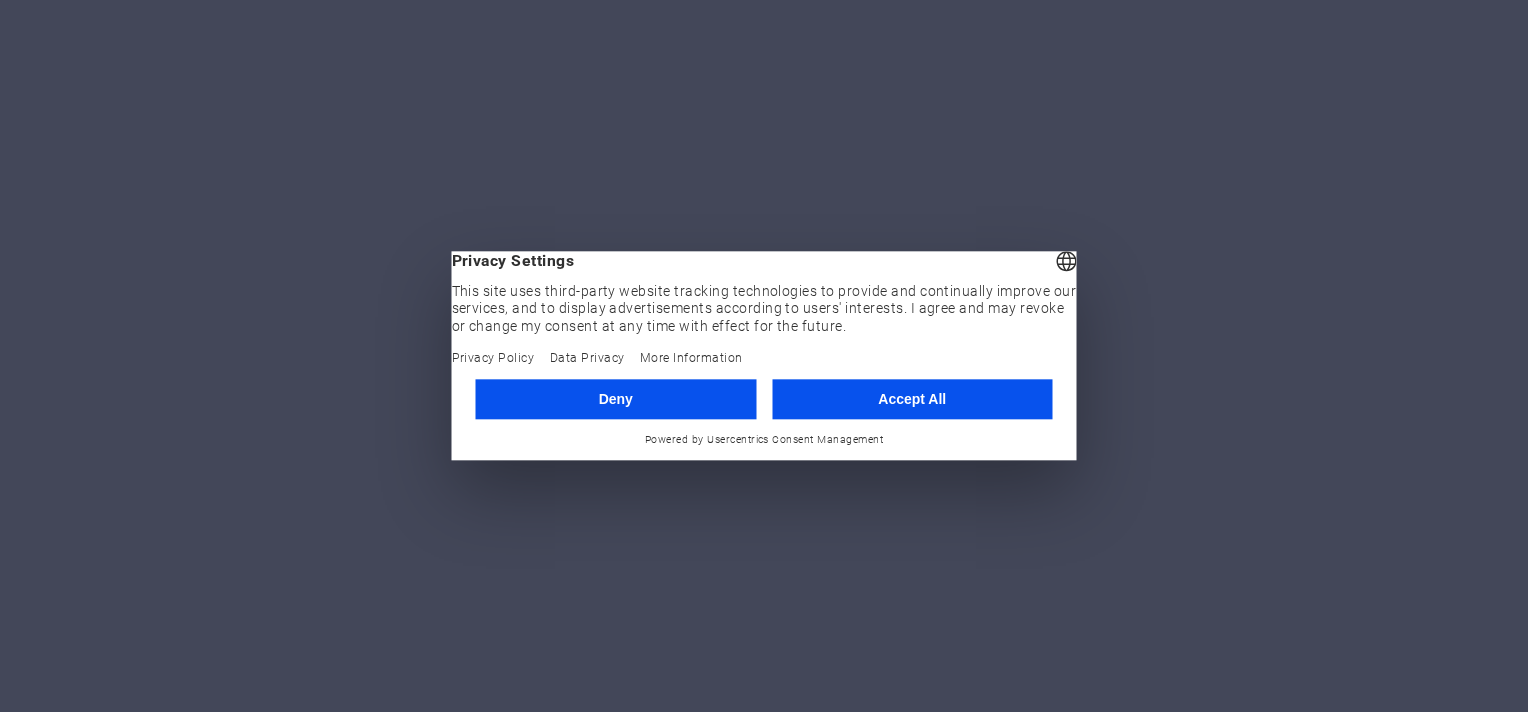 click on "Deny" at bounding box center (616, 399) 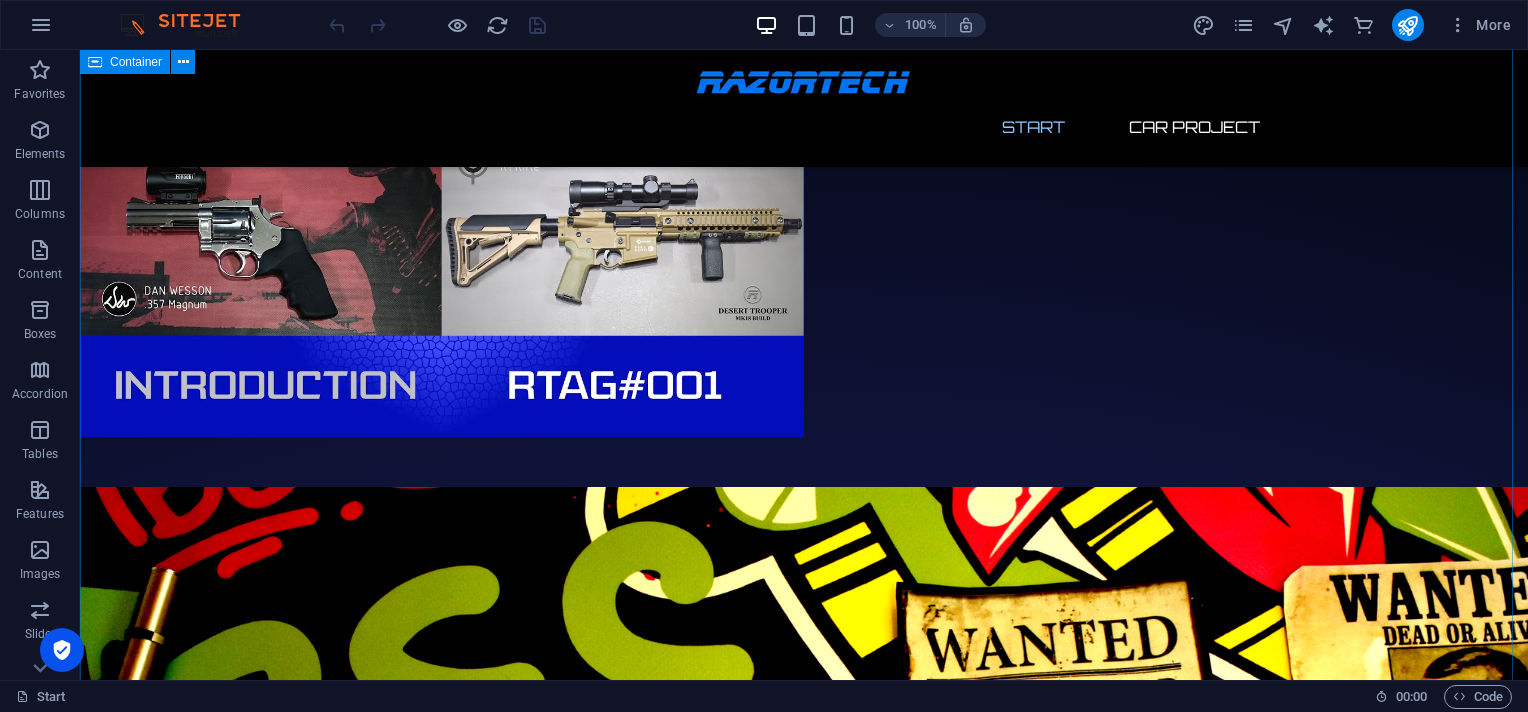 scroll, scrollTop: 0, scrollLeft: 0, axis: both 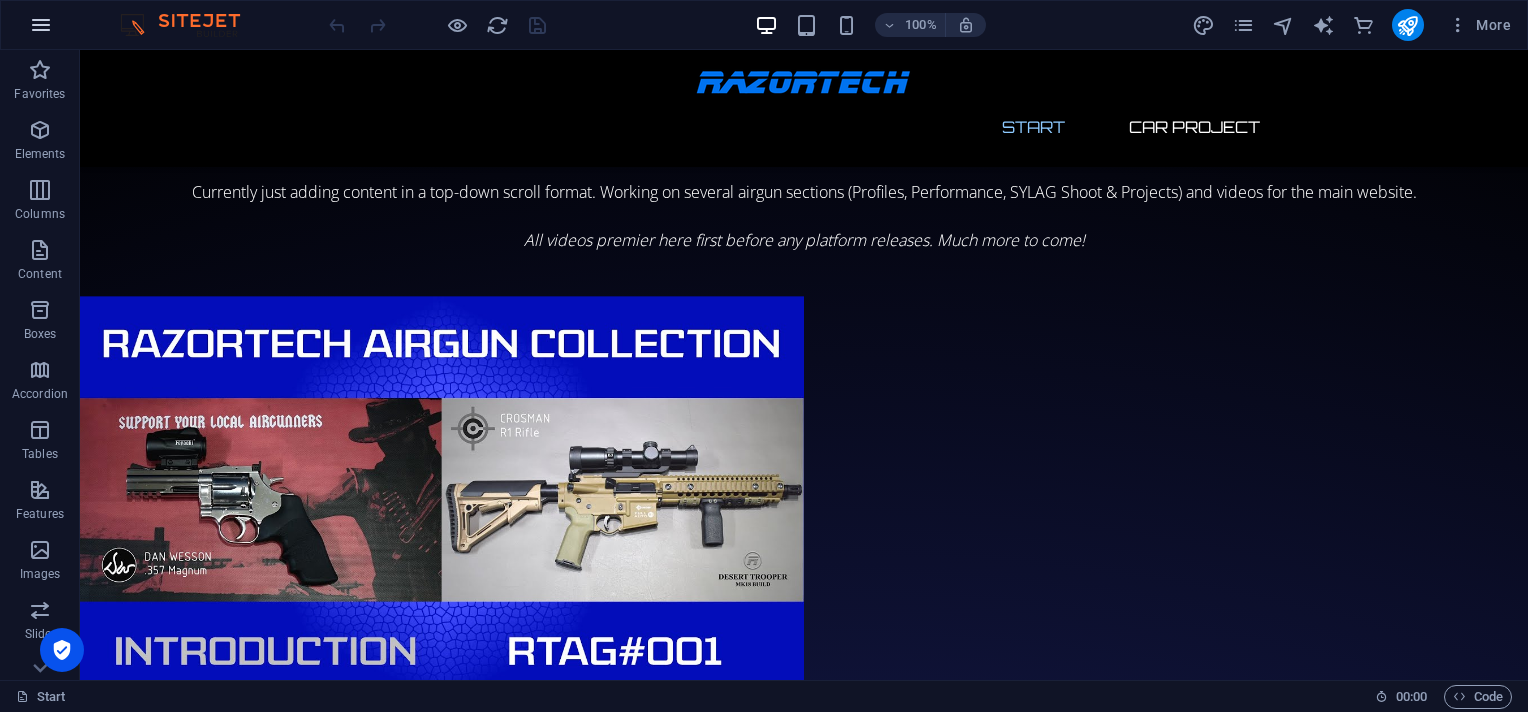 click at bounding box center [41, 25] 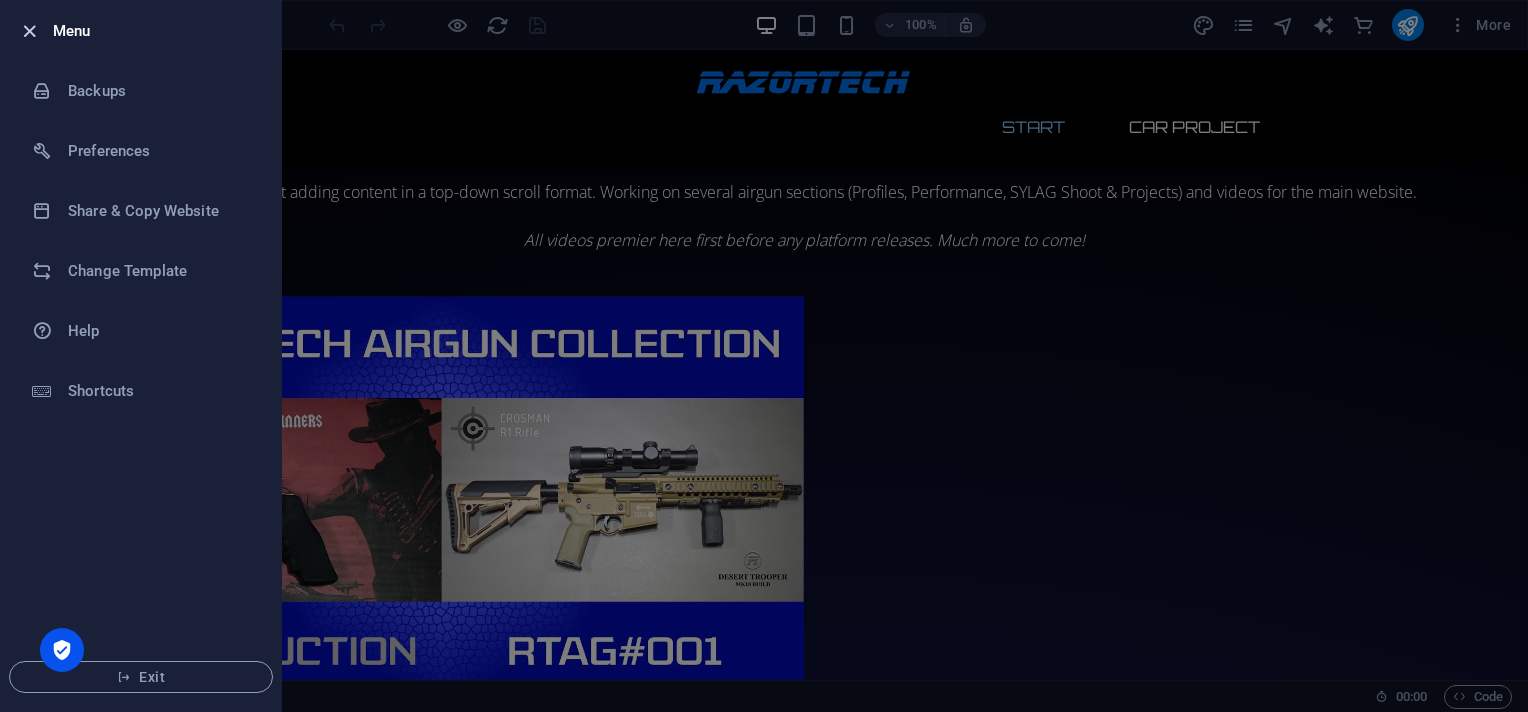 click at bounding box center [29, 31] 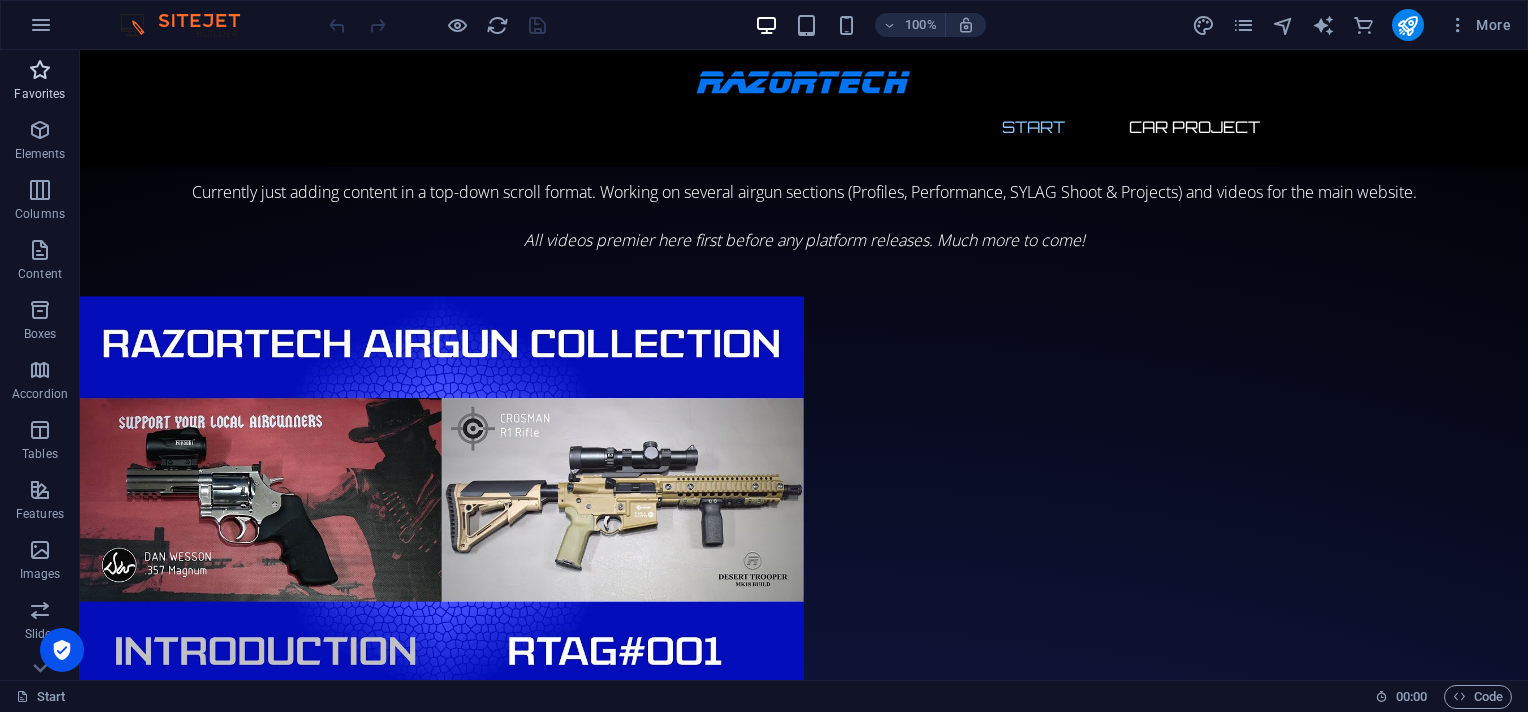 click on "Favorites" at bounding box center [40, 82] 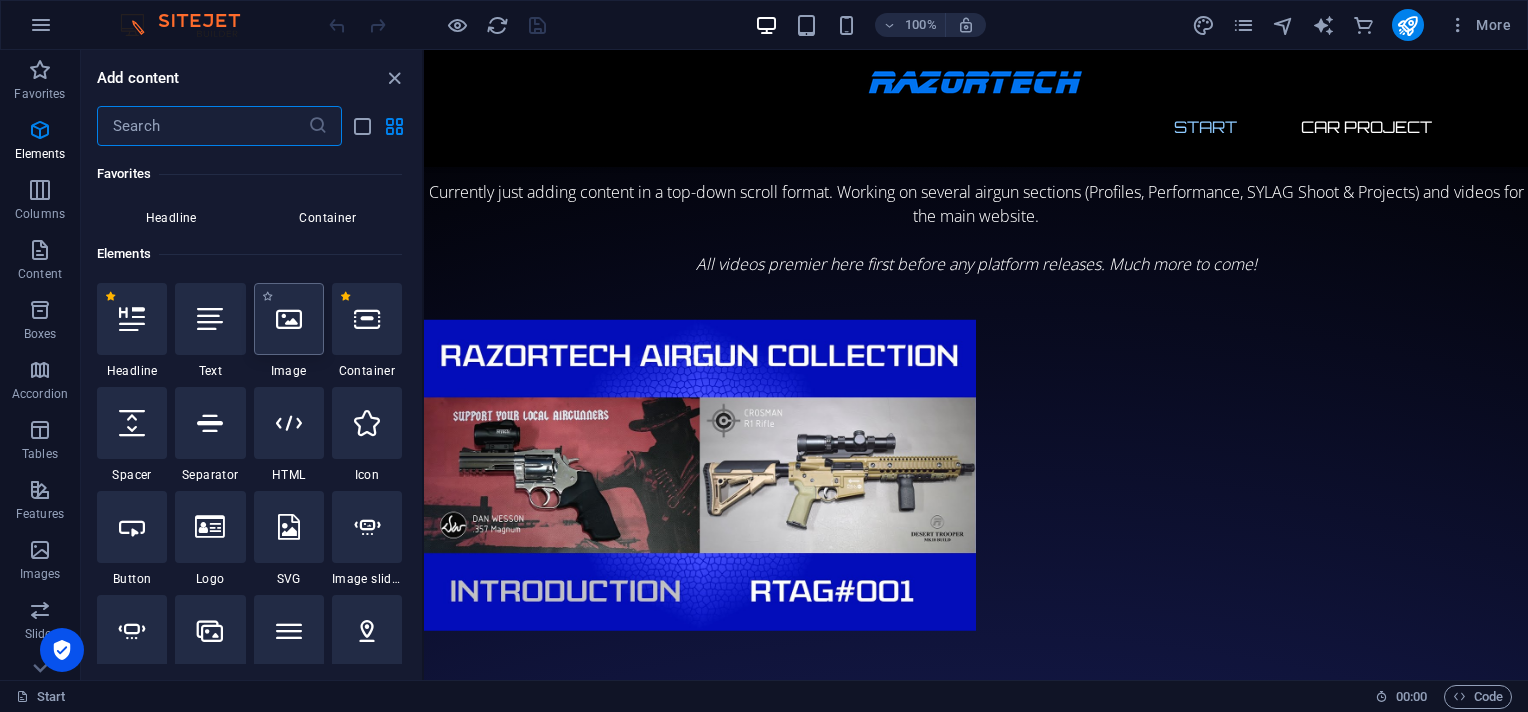 scroll, scrollTop: 266, scrollLeft: 0, axis: vertical 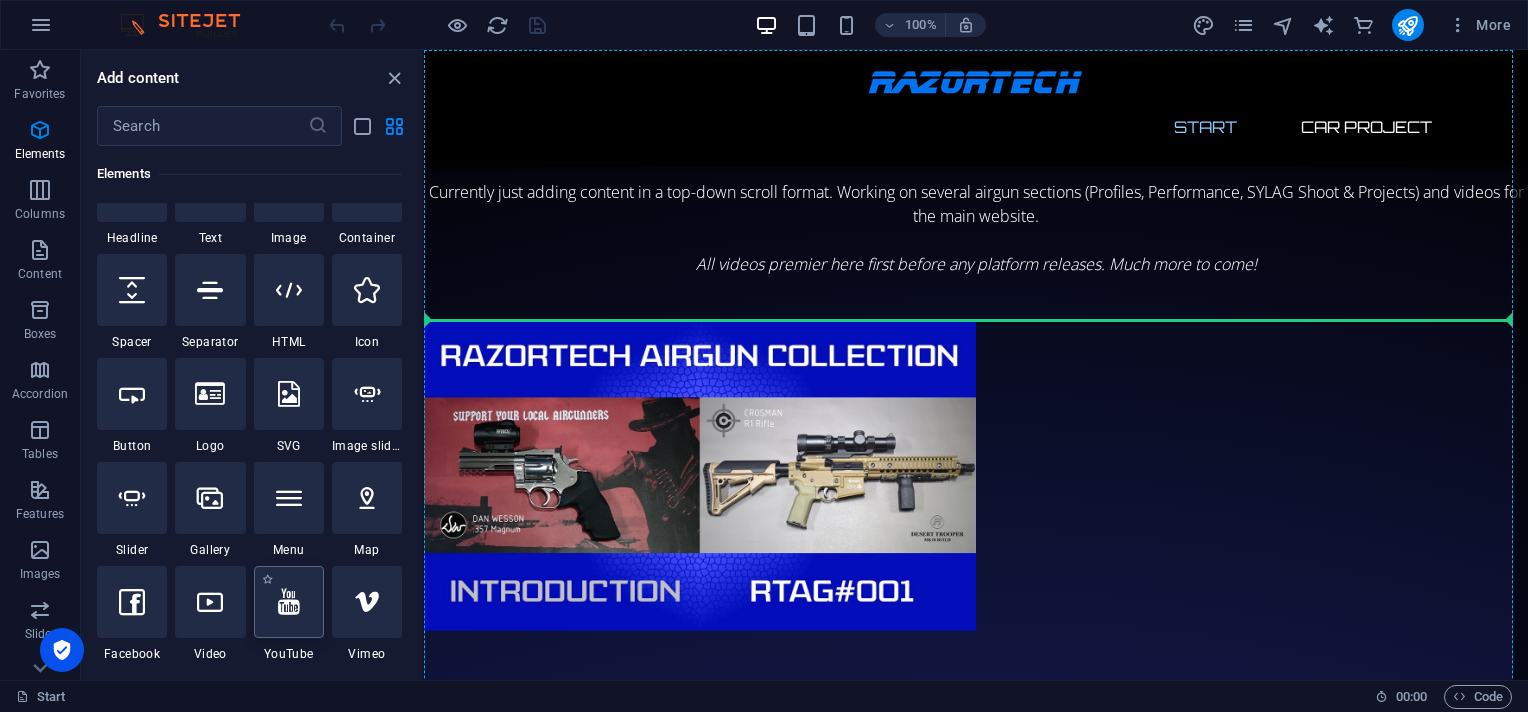 select on "ar16_9" 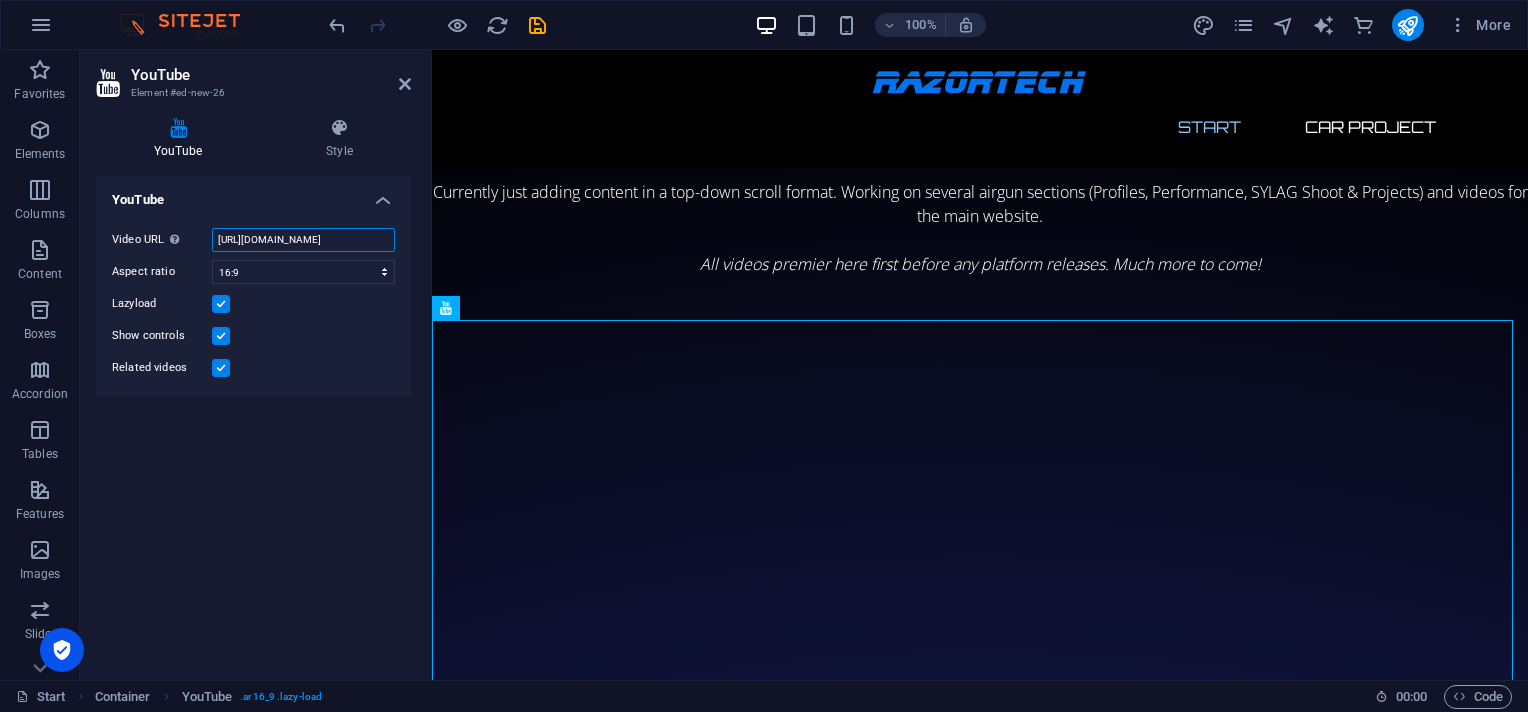 click on "[URL][DOMAIN_NAME]" at bounding box center [303, 240] 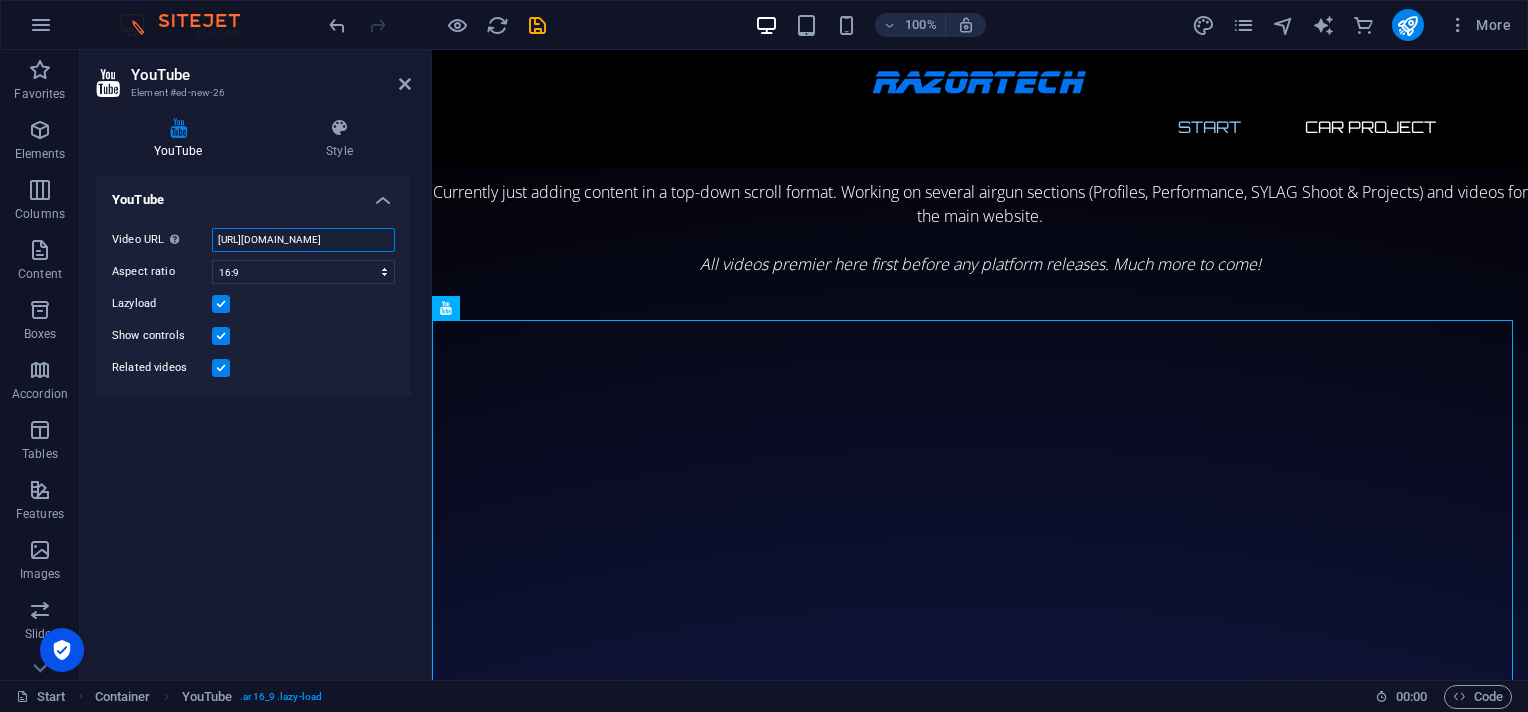 scroll, scrollTop: 0, scrollLeft: 50, axis: horizontal 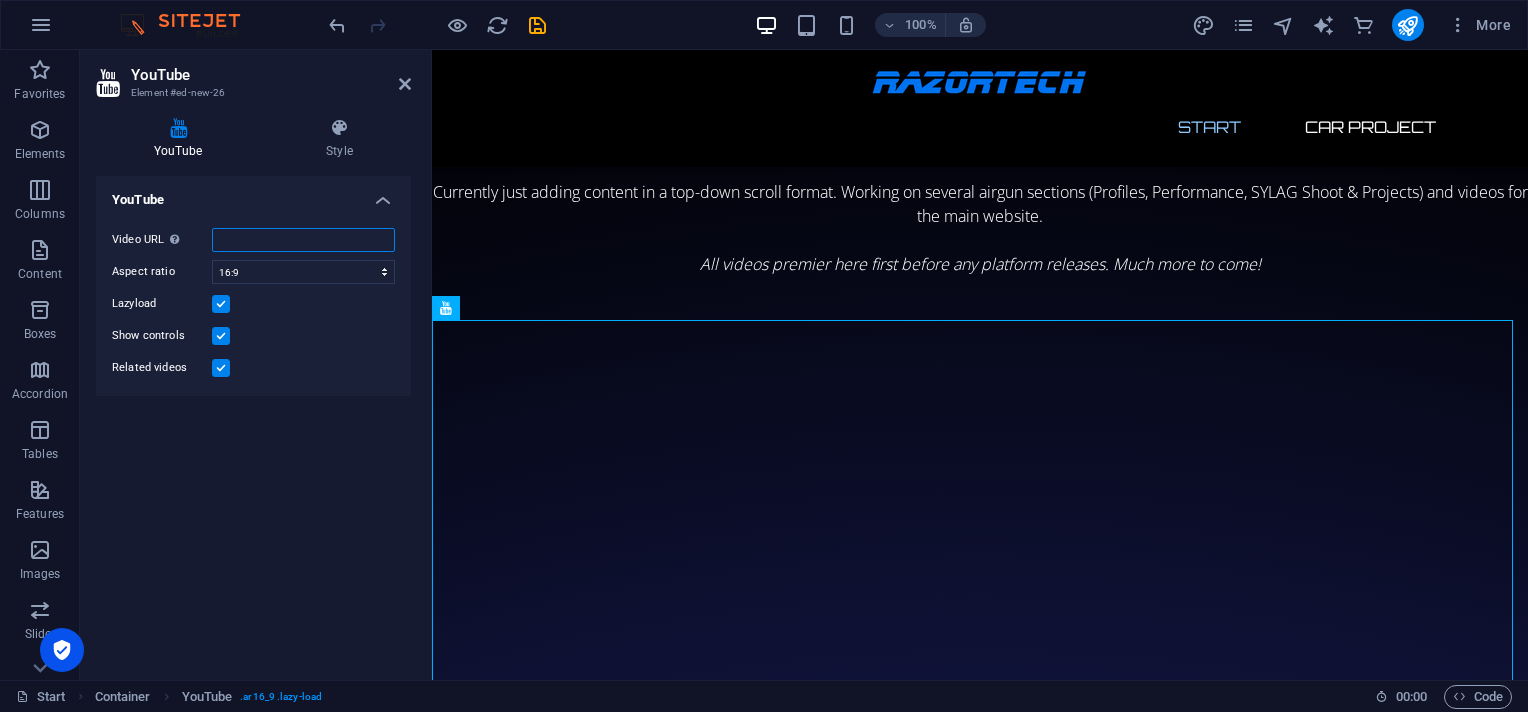 paste on "[URL][DOMAIN_NAME]" 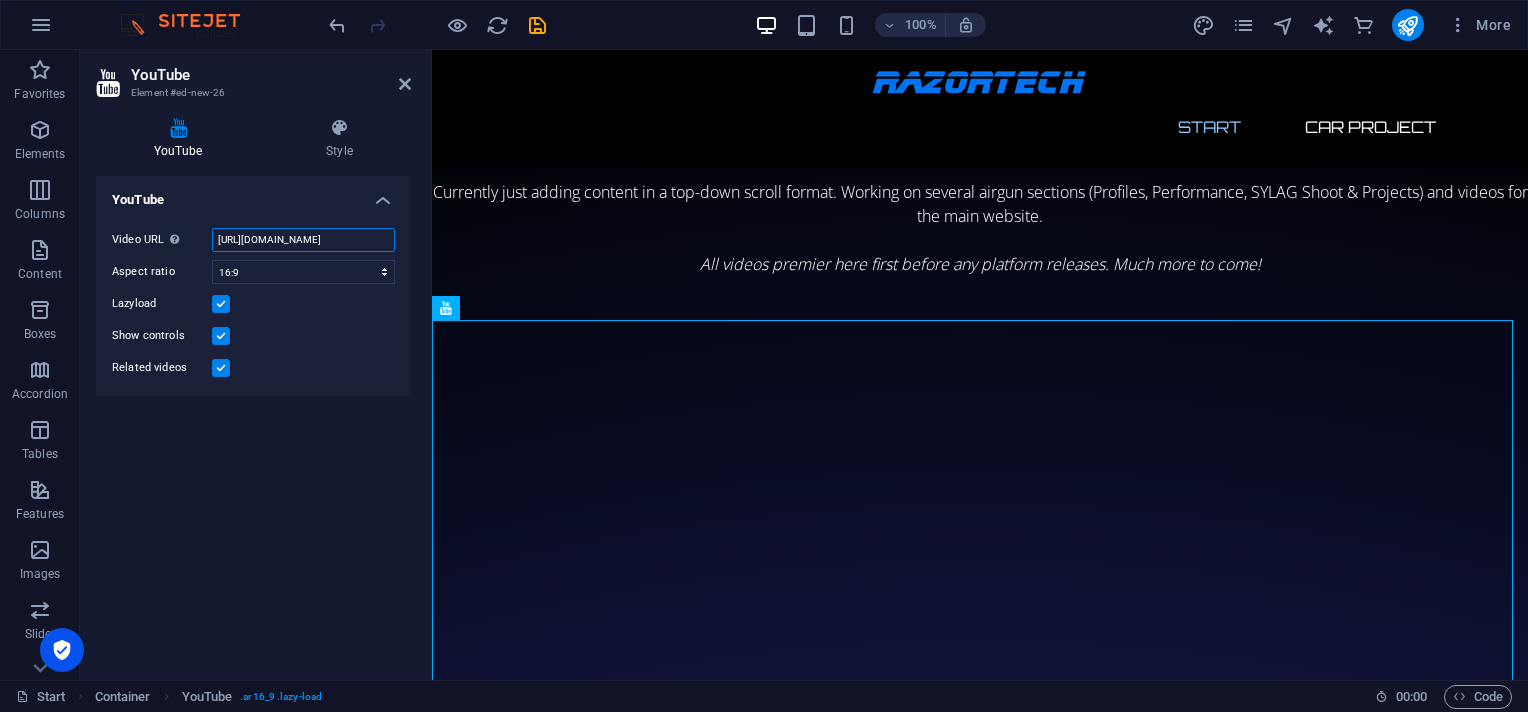 scroll, scrollTop: 0, scrollLeft: 45, axis: horizontal 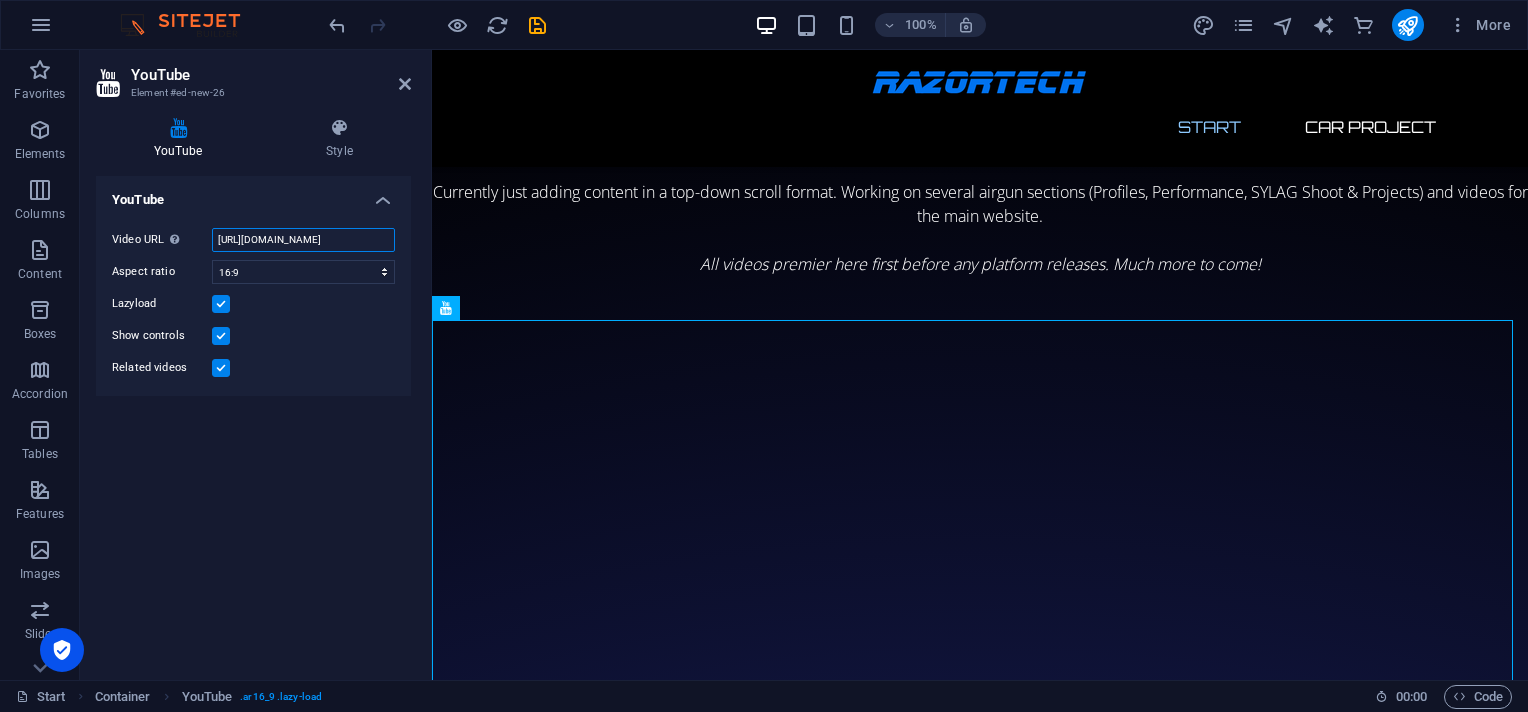 type on "[URL][DOMAIN_NAME]" 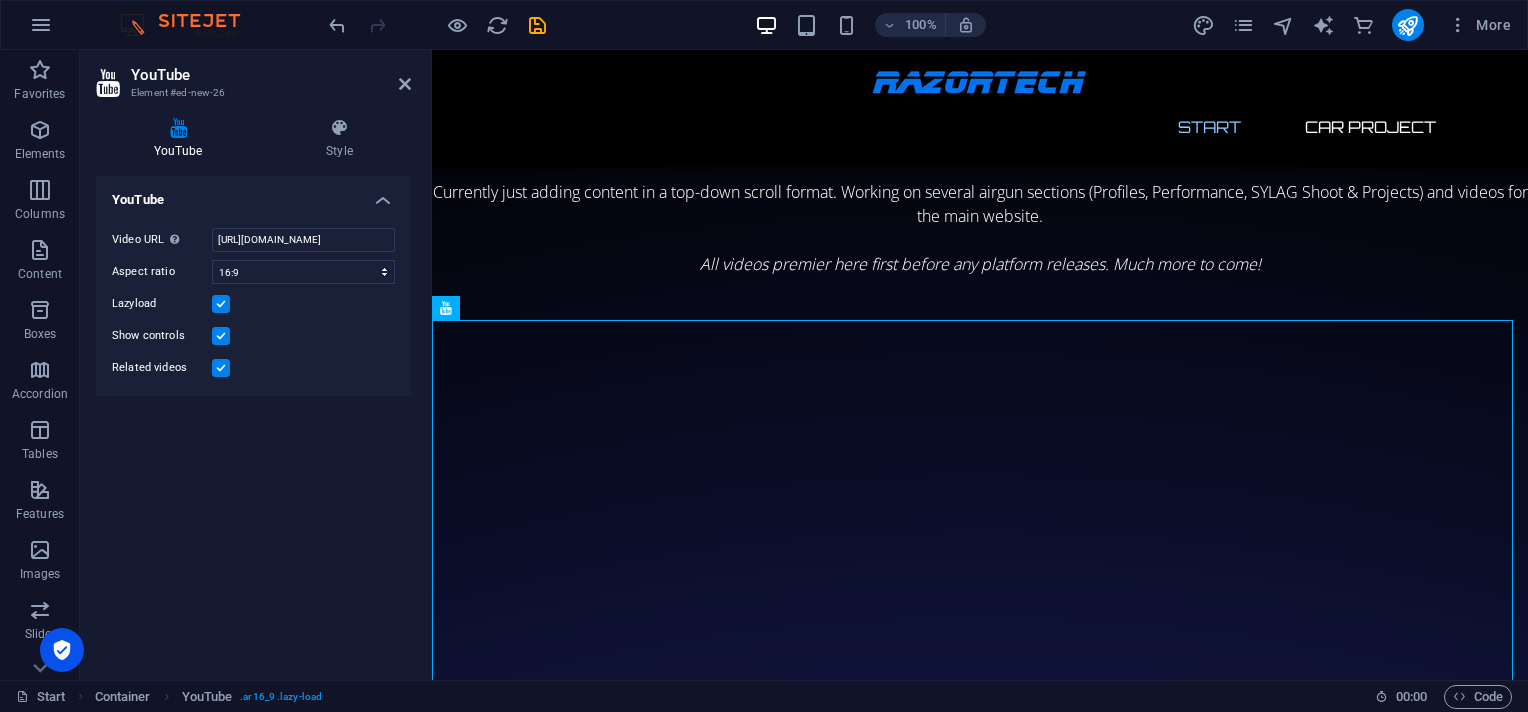 scroll, scrollTop: 0, scrollLeft: 0, axis: both 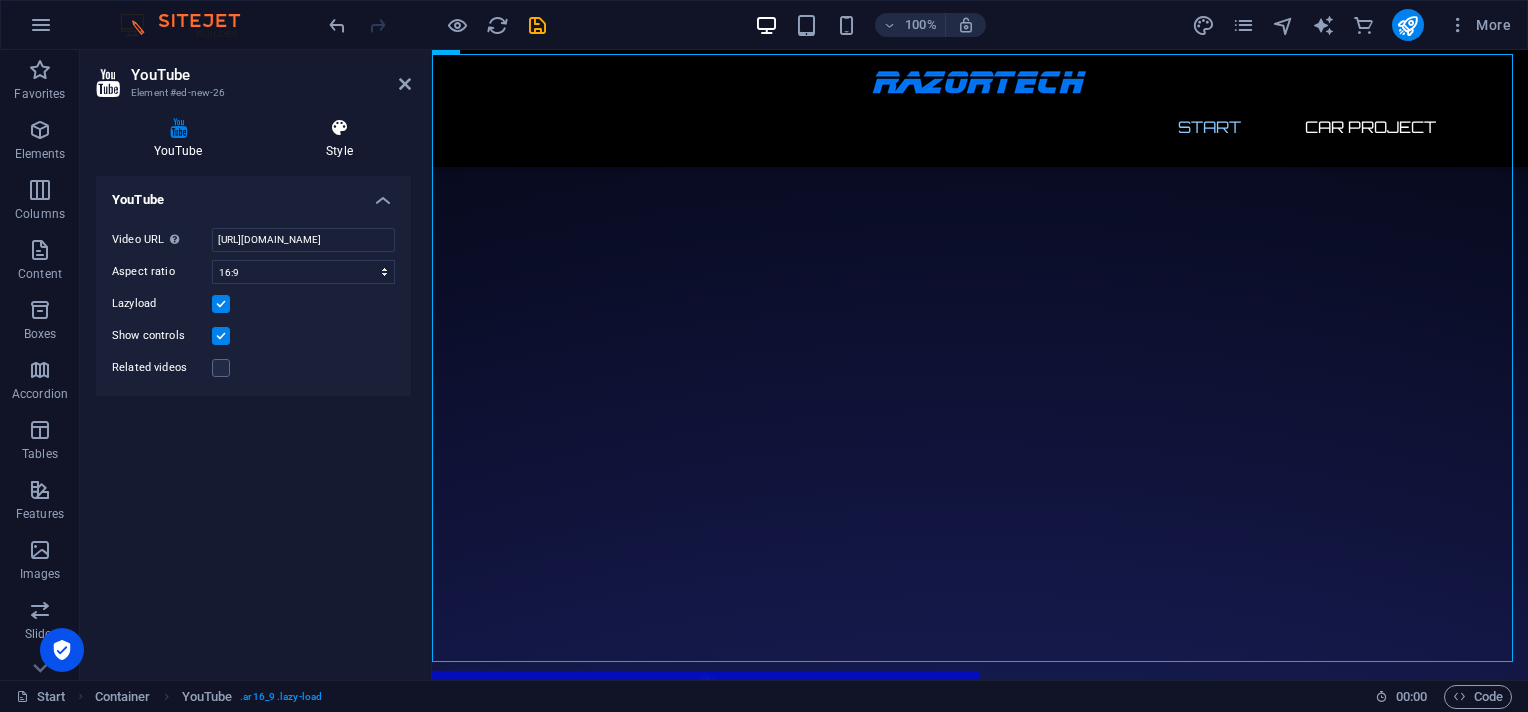 click at bounding box center [339, 128] 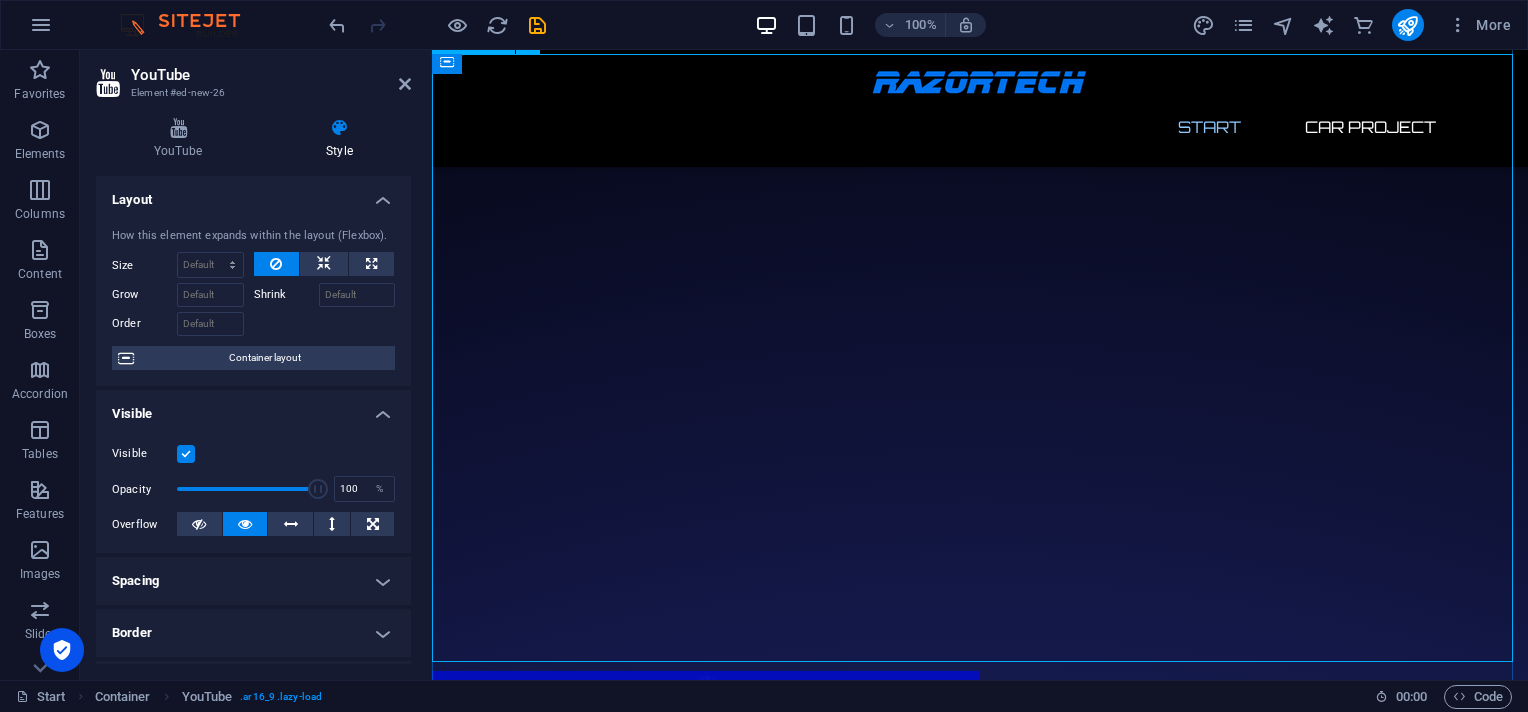 scroll, scrollTop: 133, scrollLeft: 0, axis: vertical 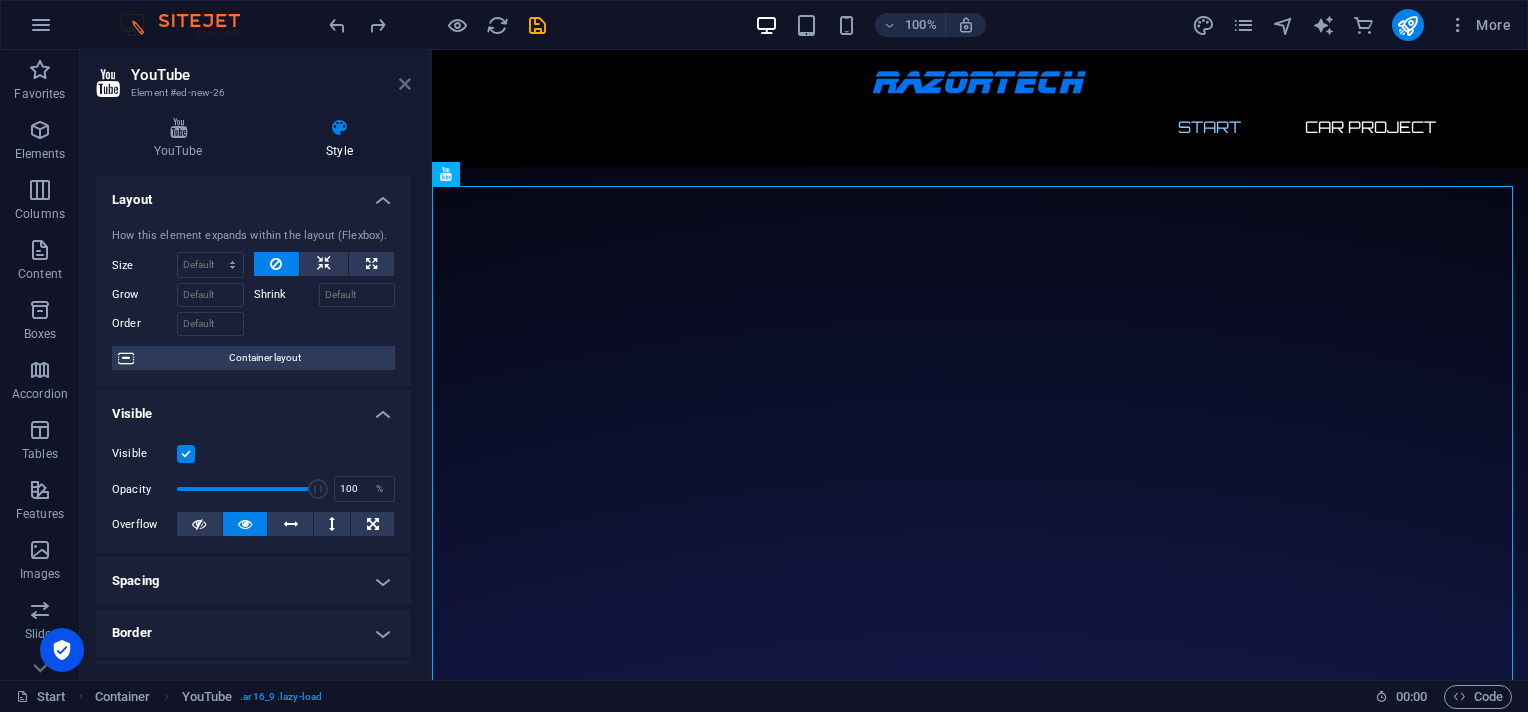 click at bounding box center [405, 84] 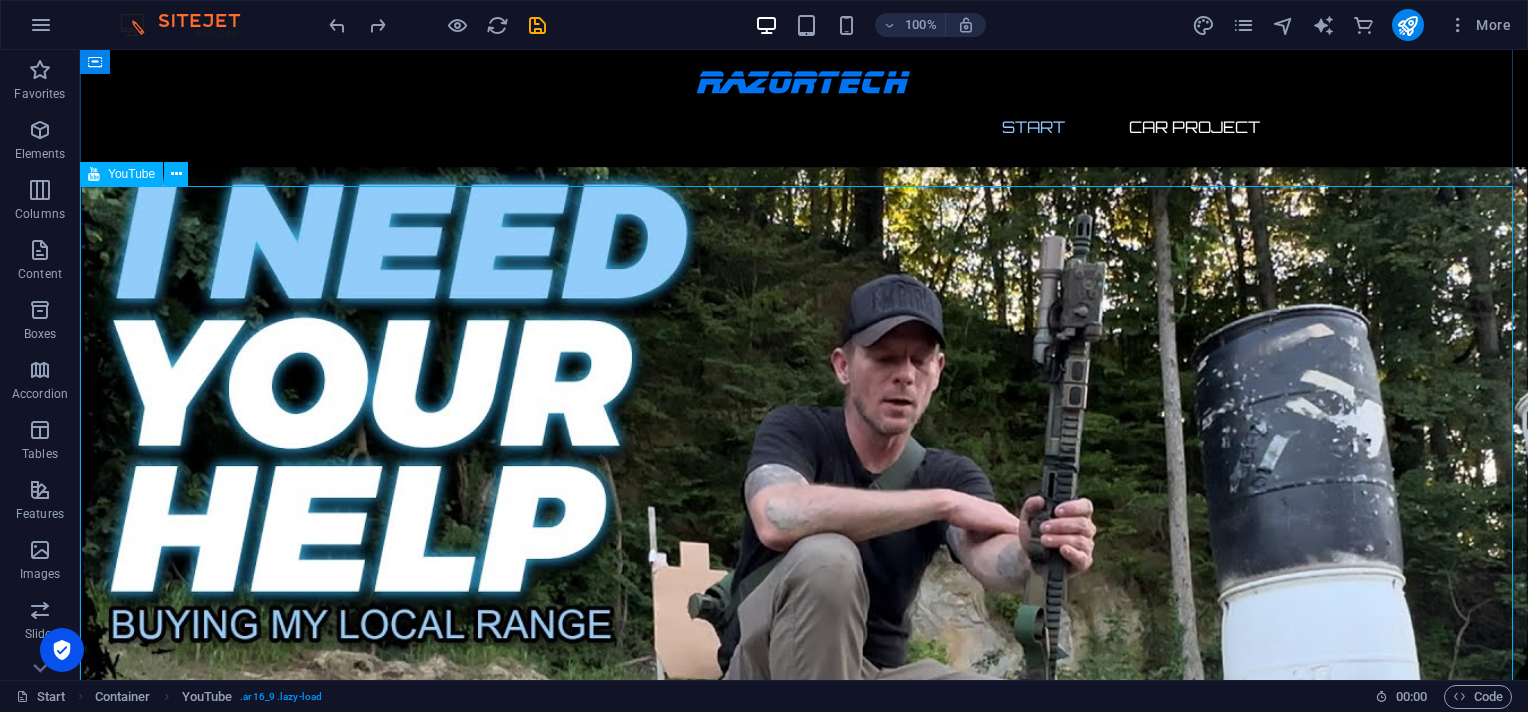 scroll, scrollTop: 666, scrollLeft: 0, axis: vertical 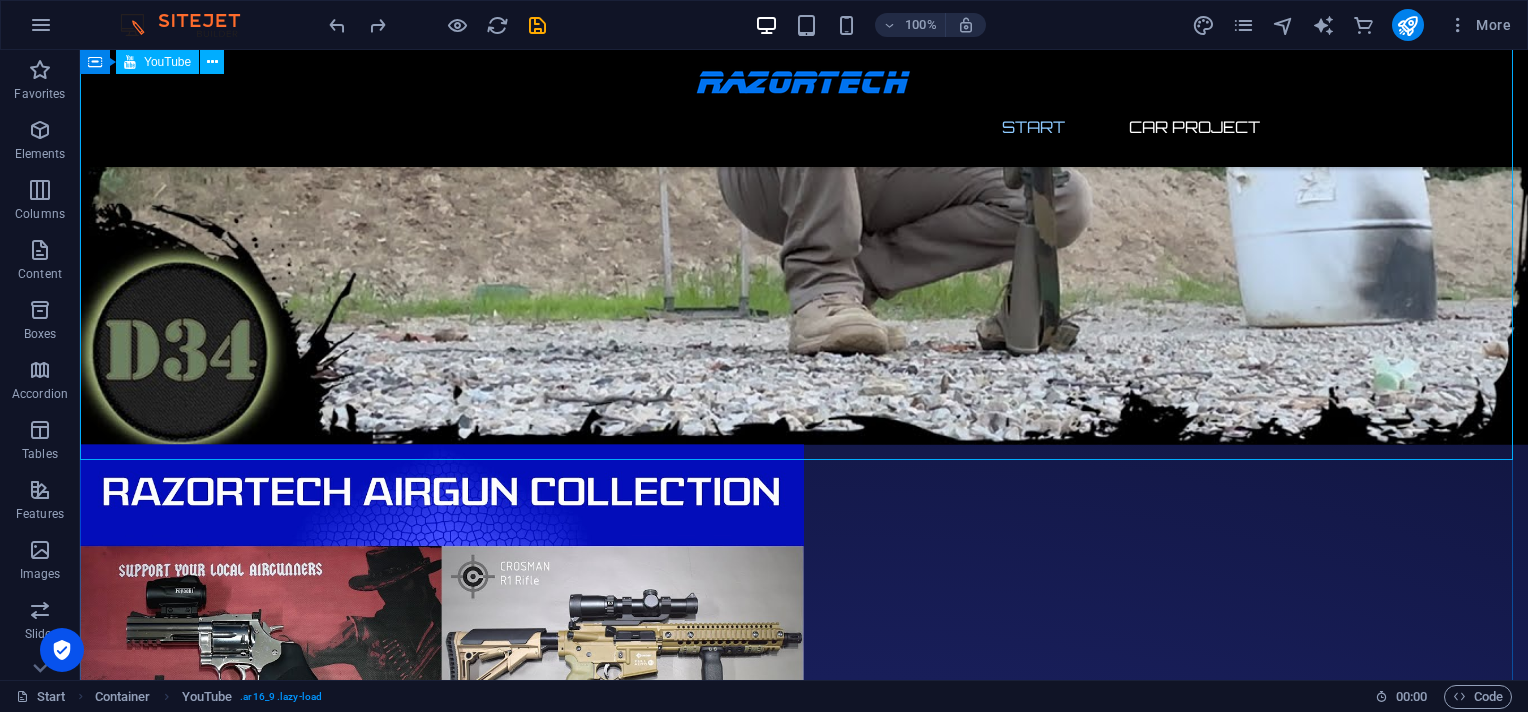 click at bounding box center [804, 37] 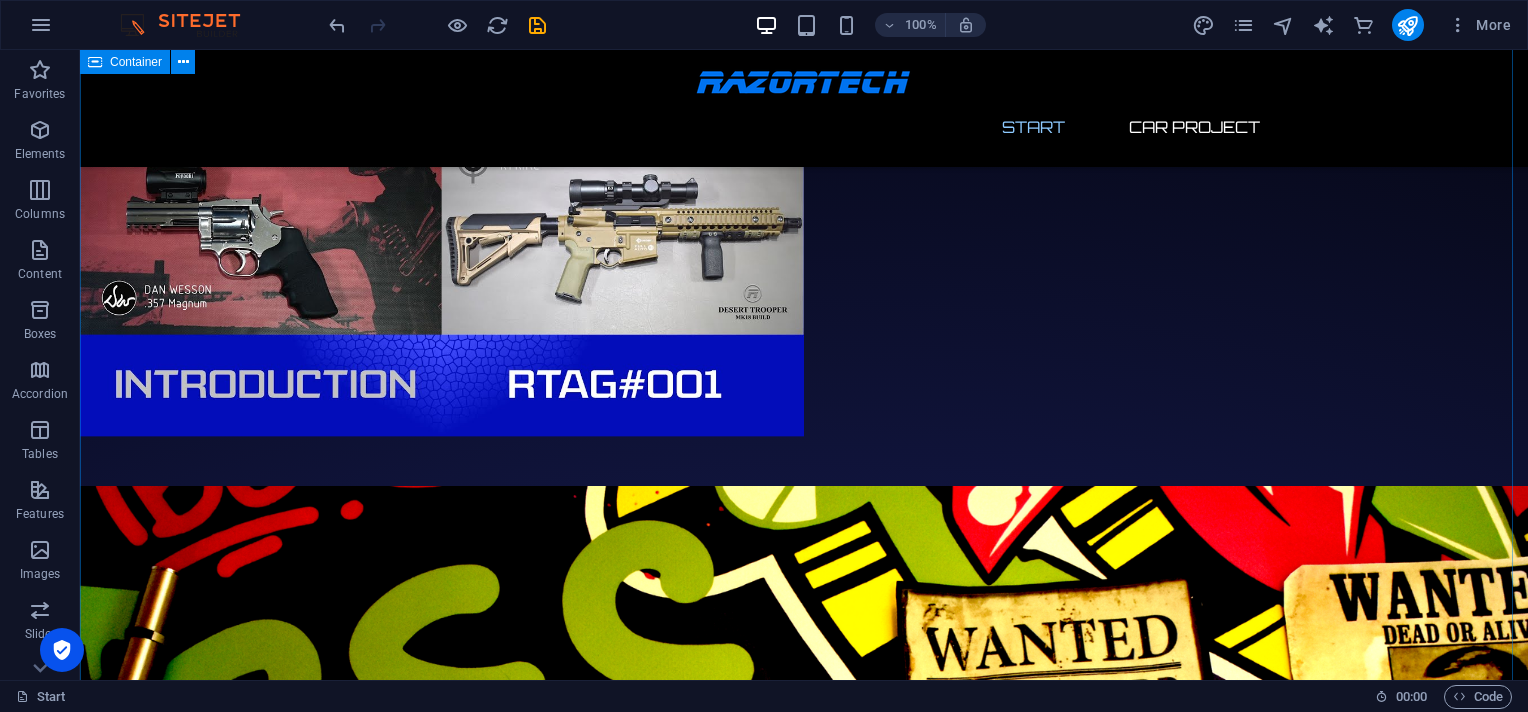 scroll, scrollTop: 133, scrollLeft: 0, axis: vertical 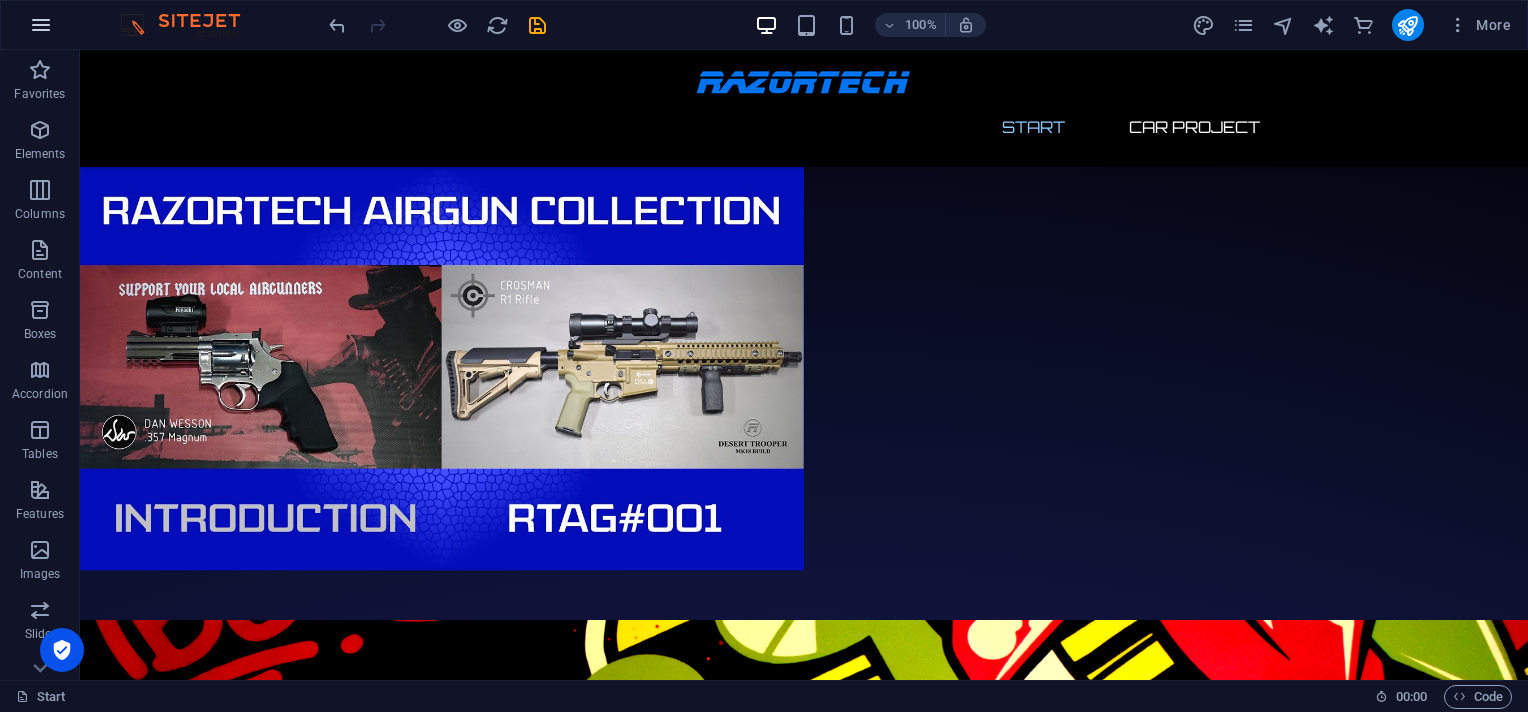 click at bounding box center [41, 25] 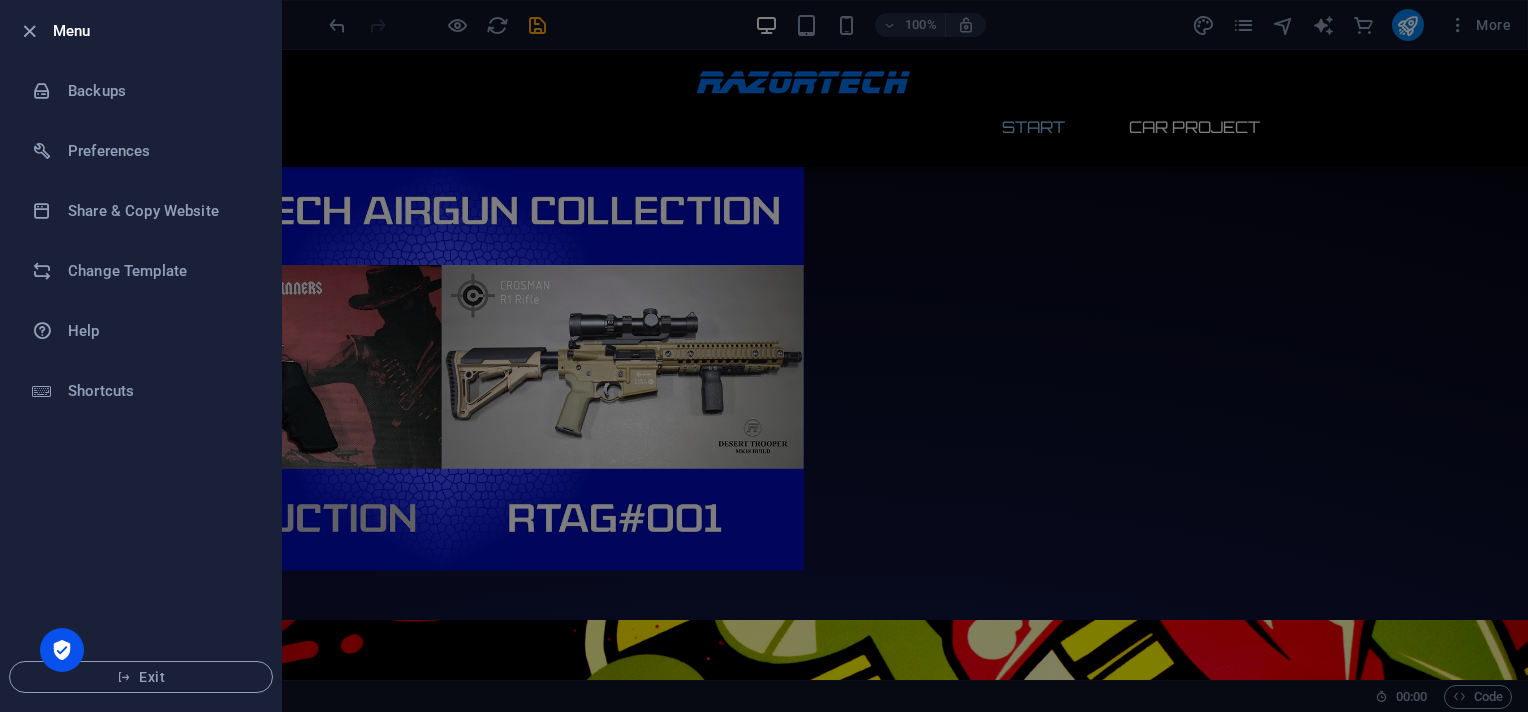 click at bounding box center (764, 356) 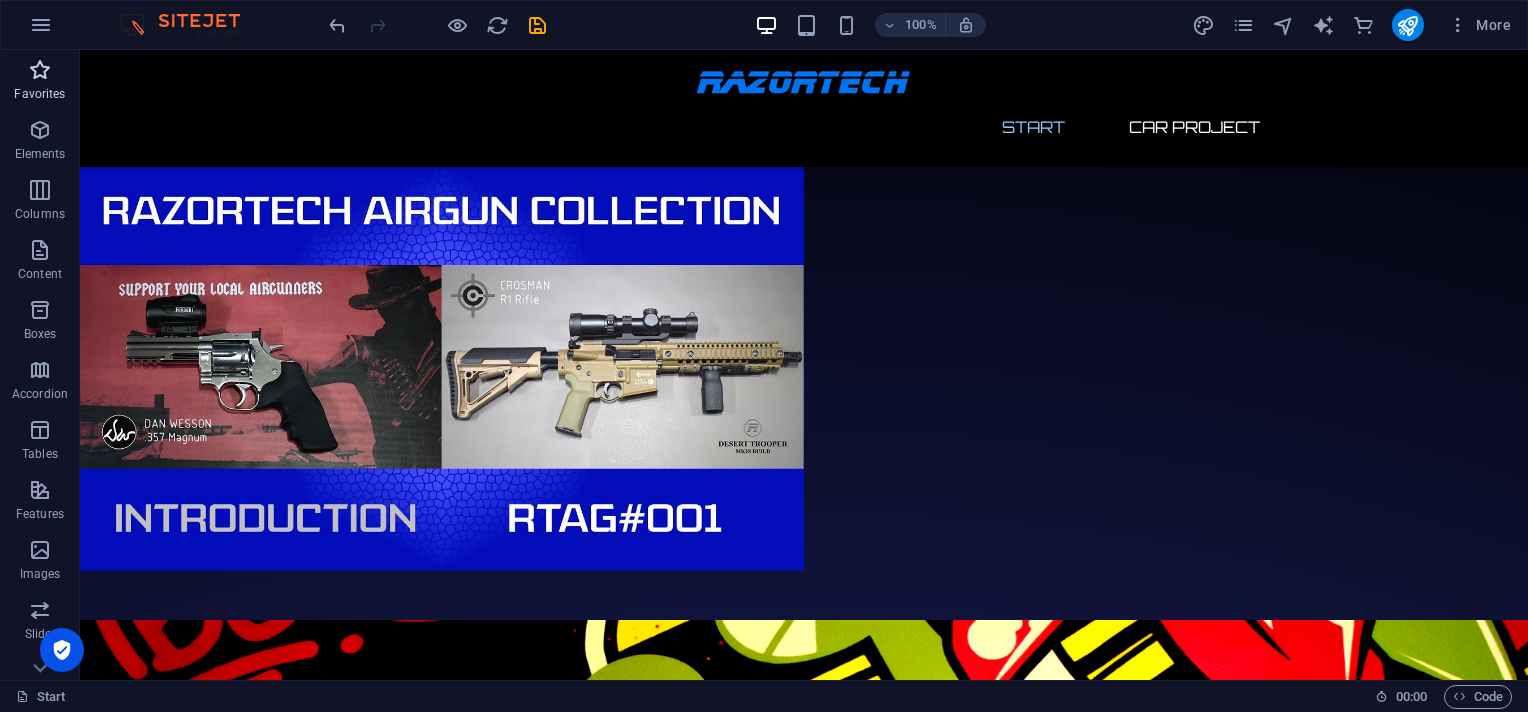 click at bounding box center (40, 70) 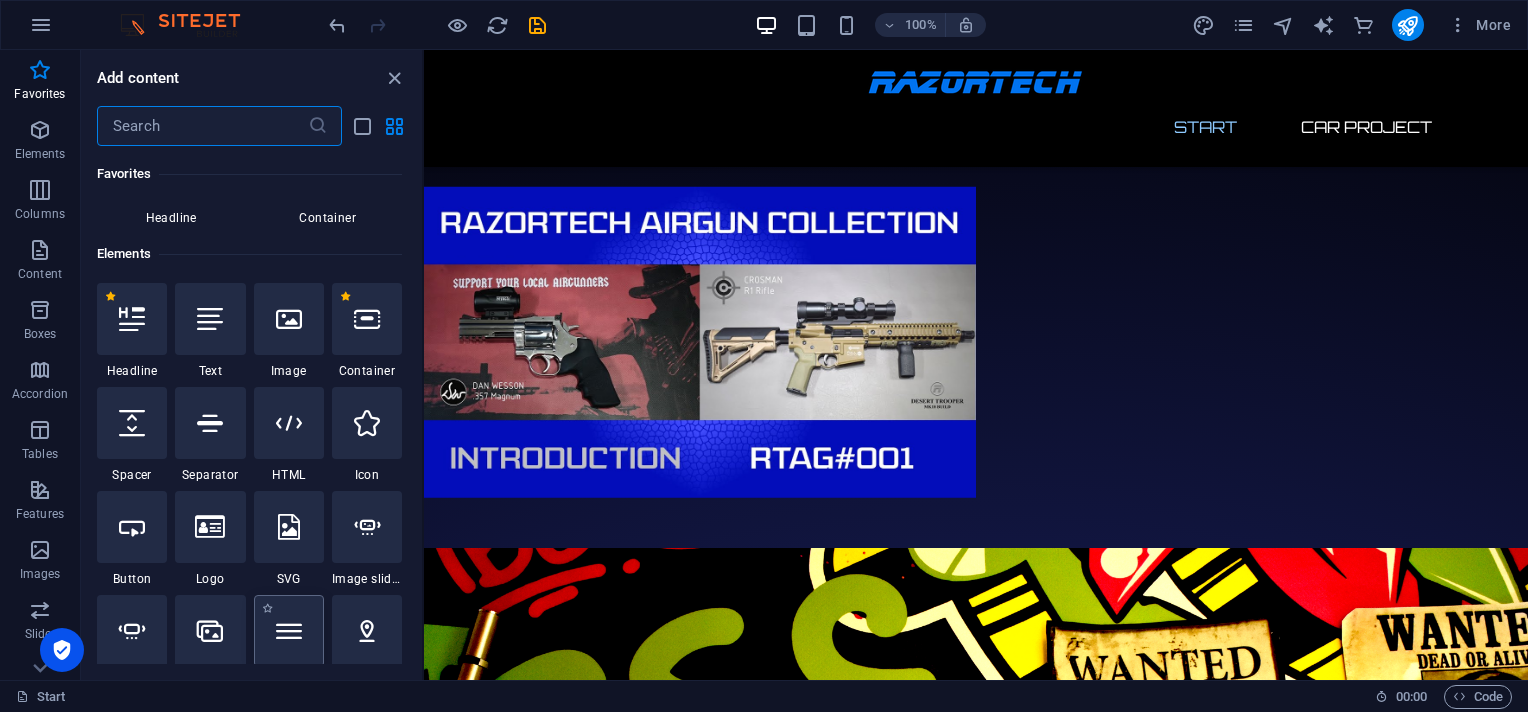scroll, scrollTop: 266, scrollLeft: 0, axis: vertical 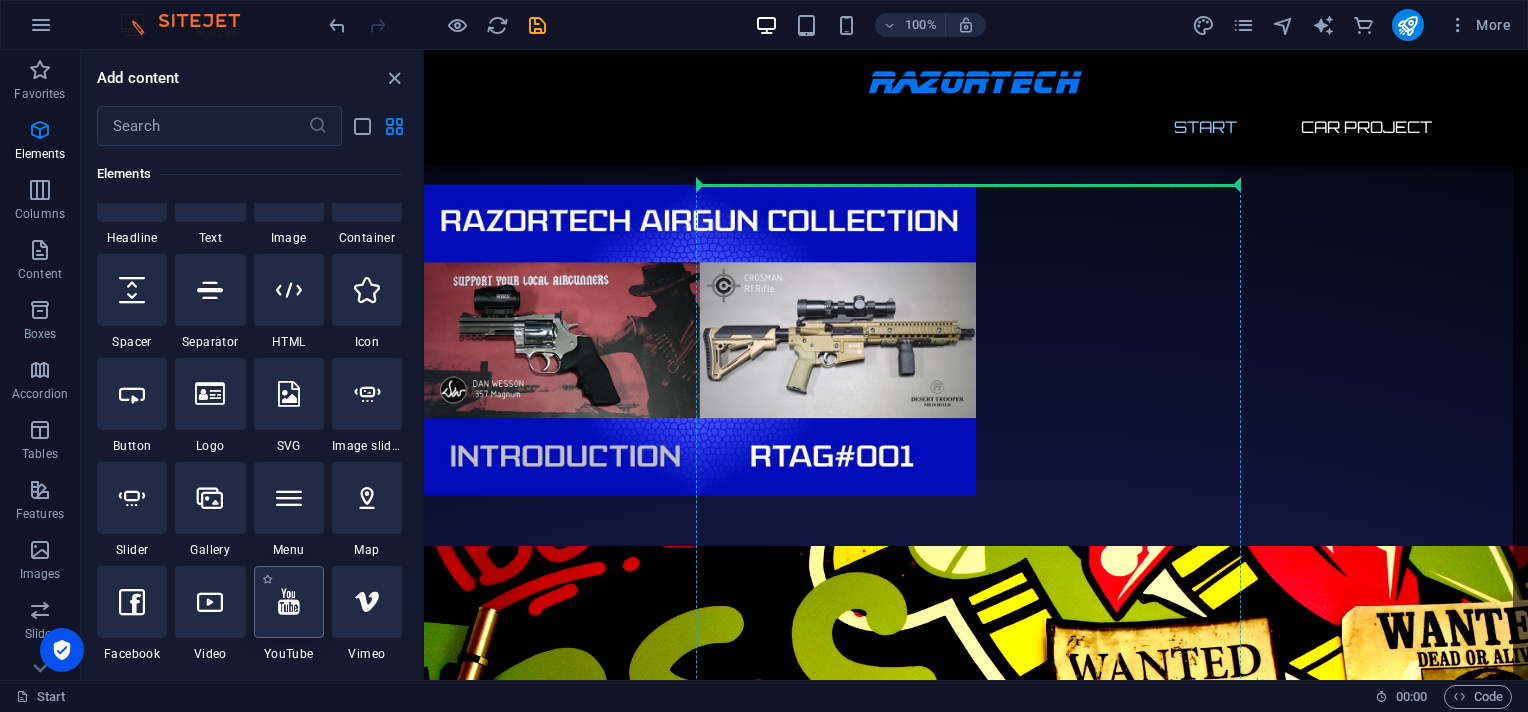 select on "ar16_9" 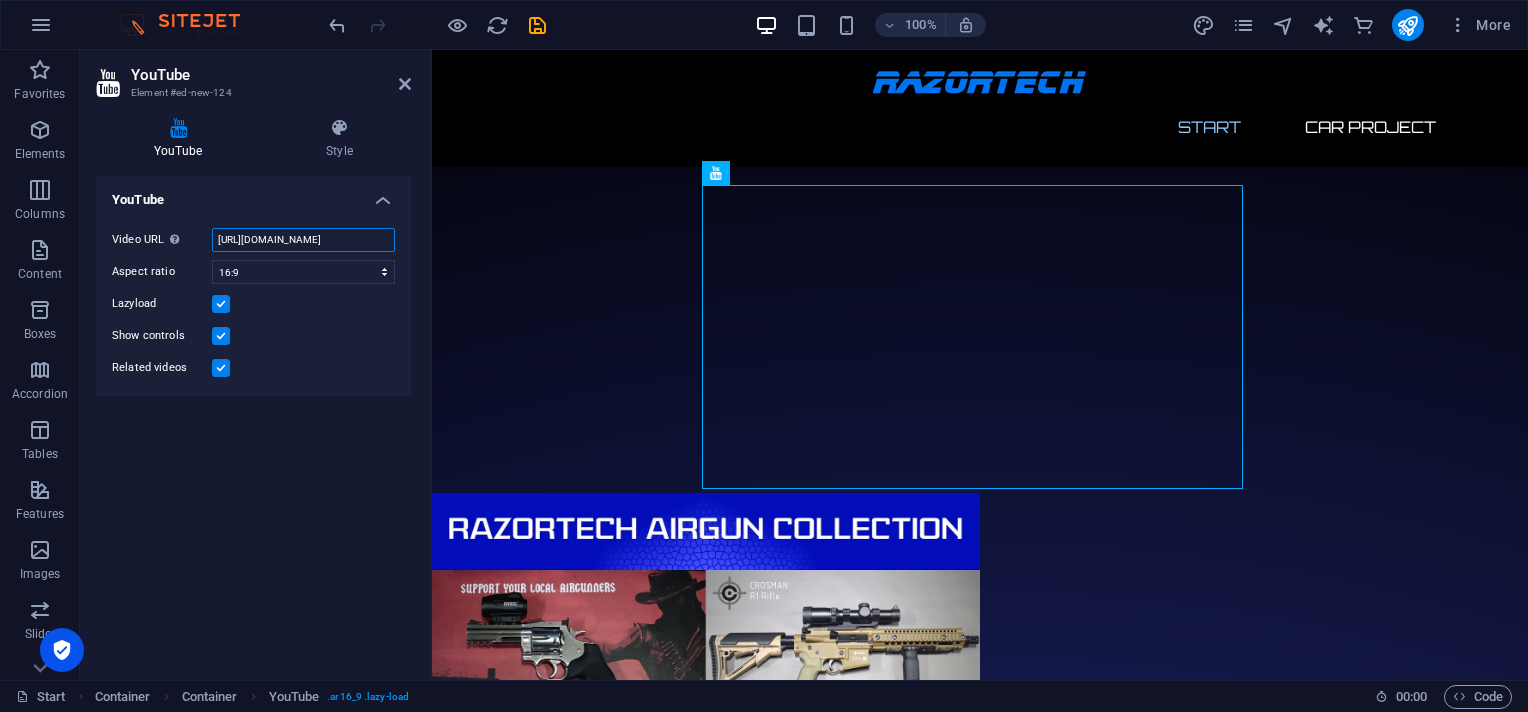 scroll, scrollTop: 0, scrollLeft: 50, axis: horizontal 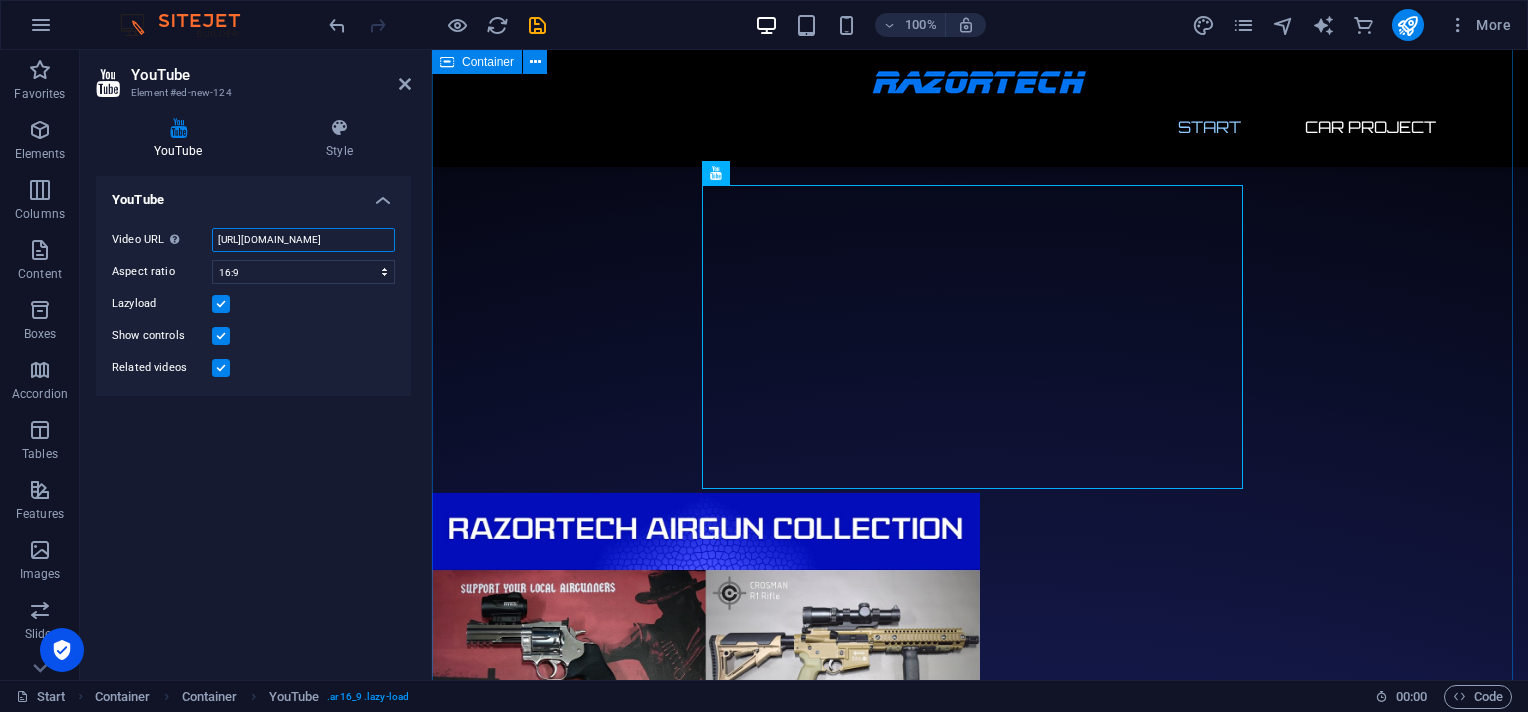 drag, startPoint x: 648, startPoint y: 287, endPoint x: 498, endPoint y: 236, distance: 158.43295 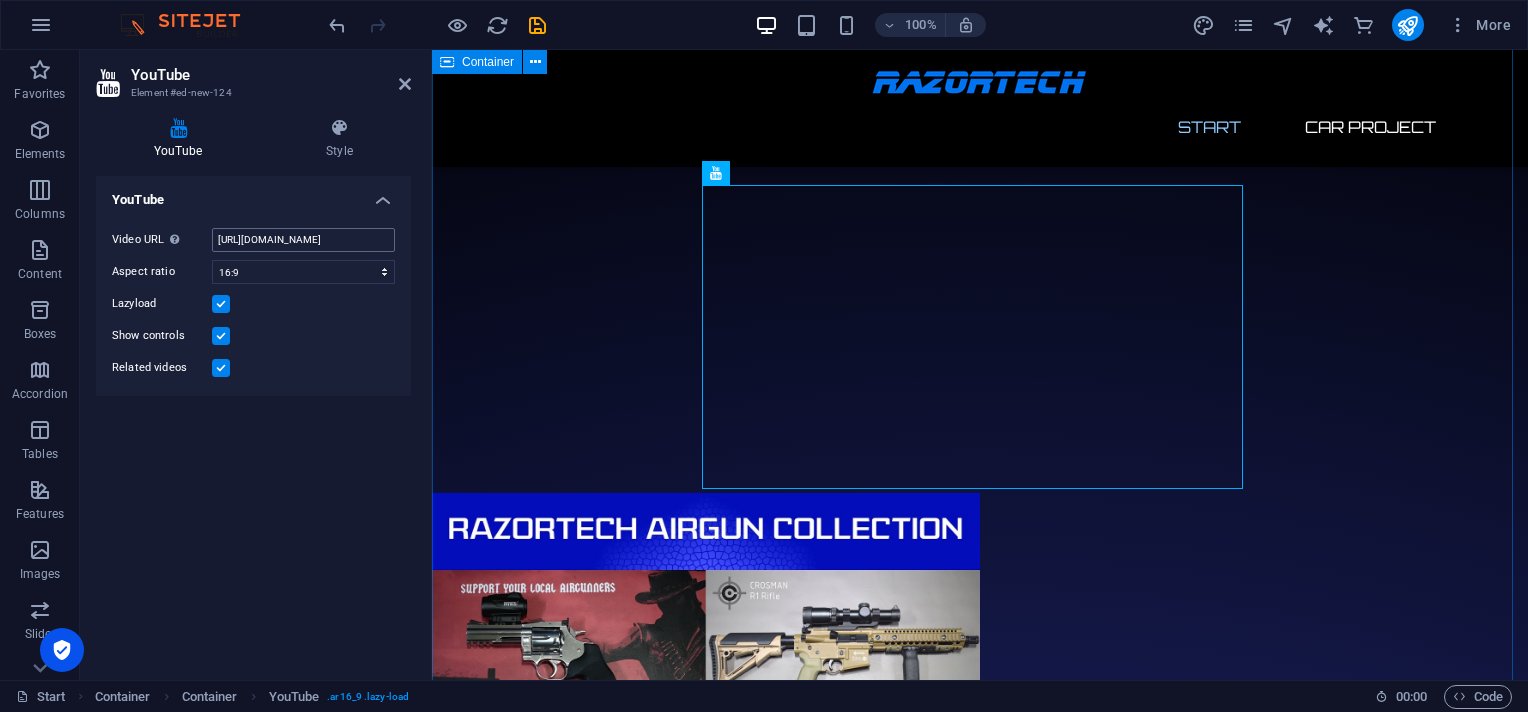 scroll, scrollTop: 0, scrollLeft: 0, axis: both 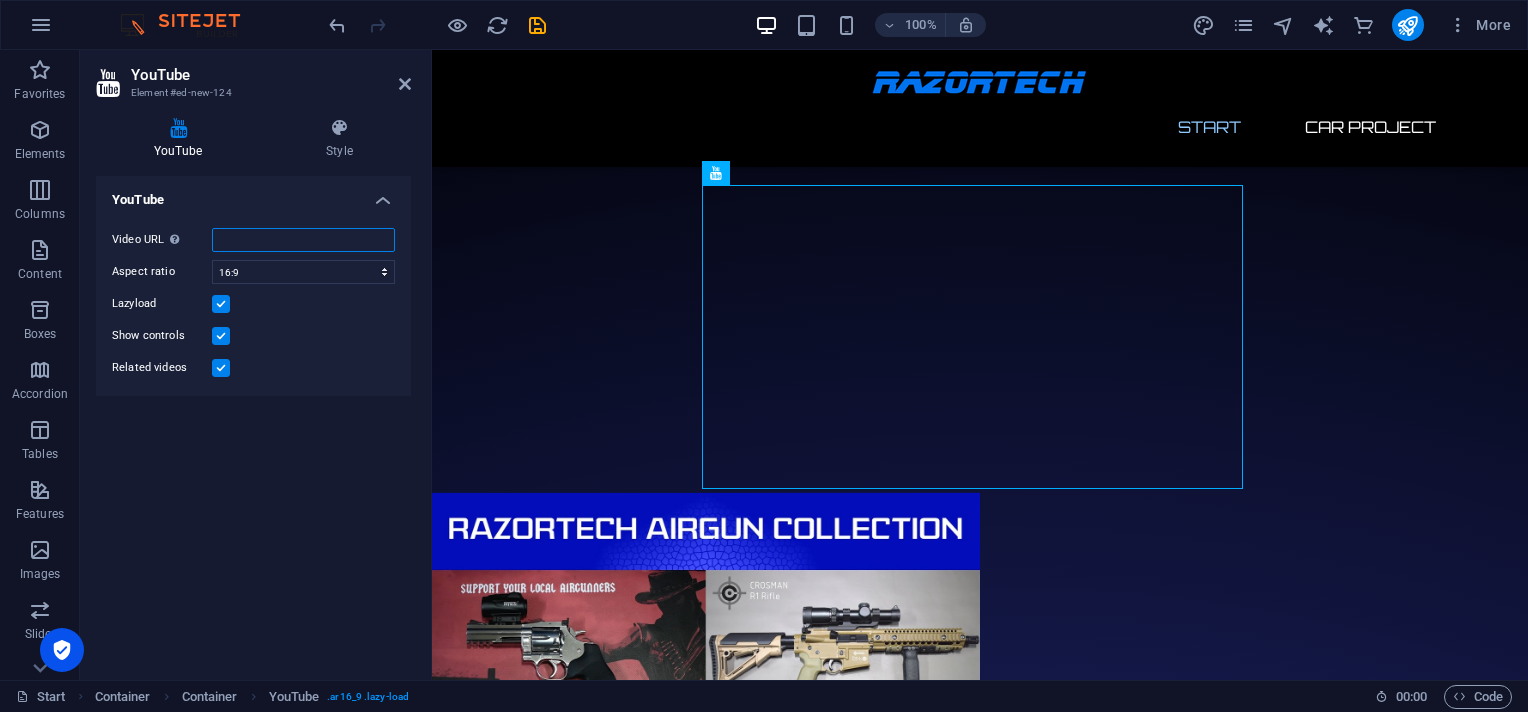 paste on "[URL][DOMAIN_NAME]" 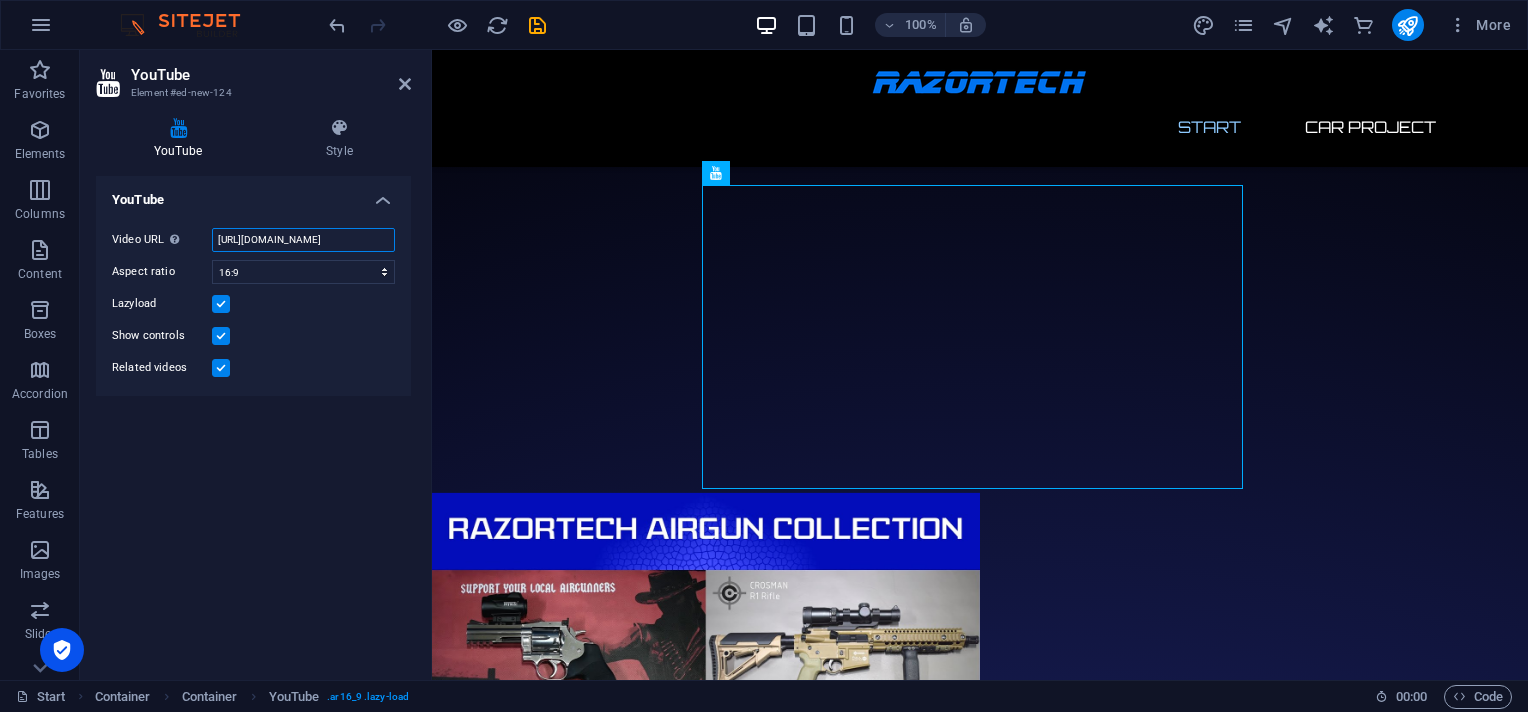scroll, scrollTop: 0, scrollLeft: 45, axis: horizontal 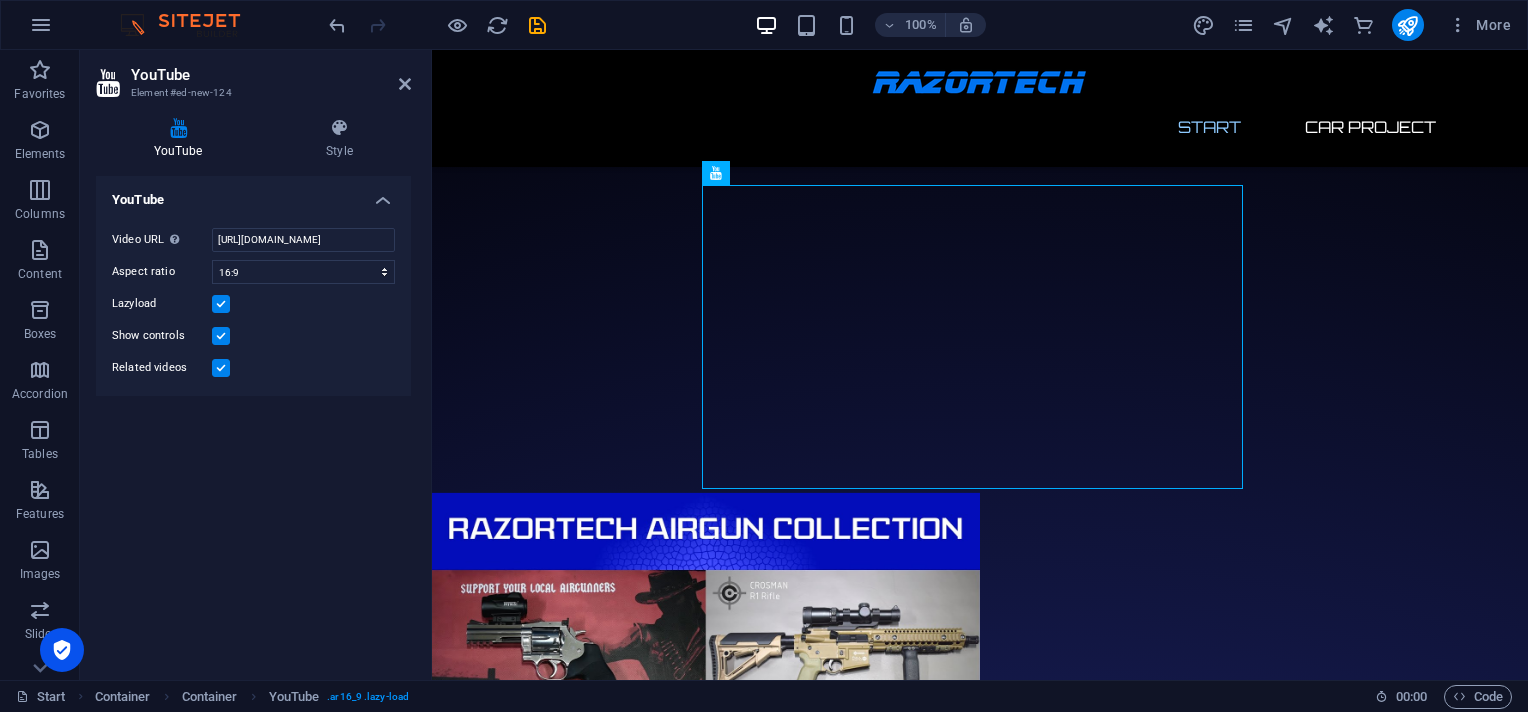 click at bounding box center [221, 368] 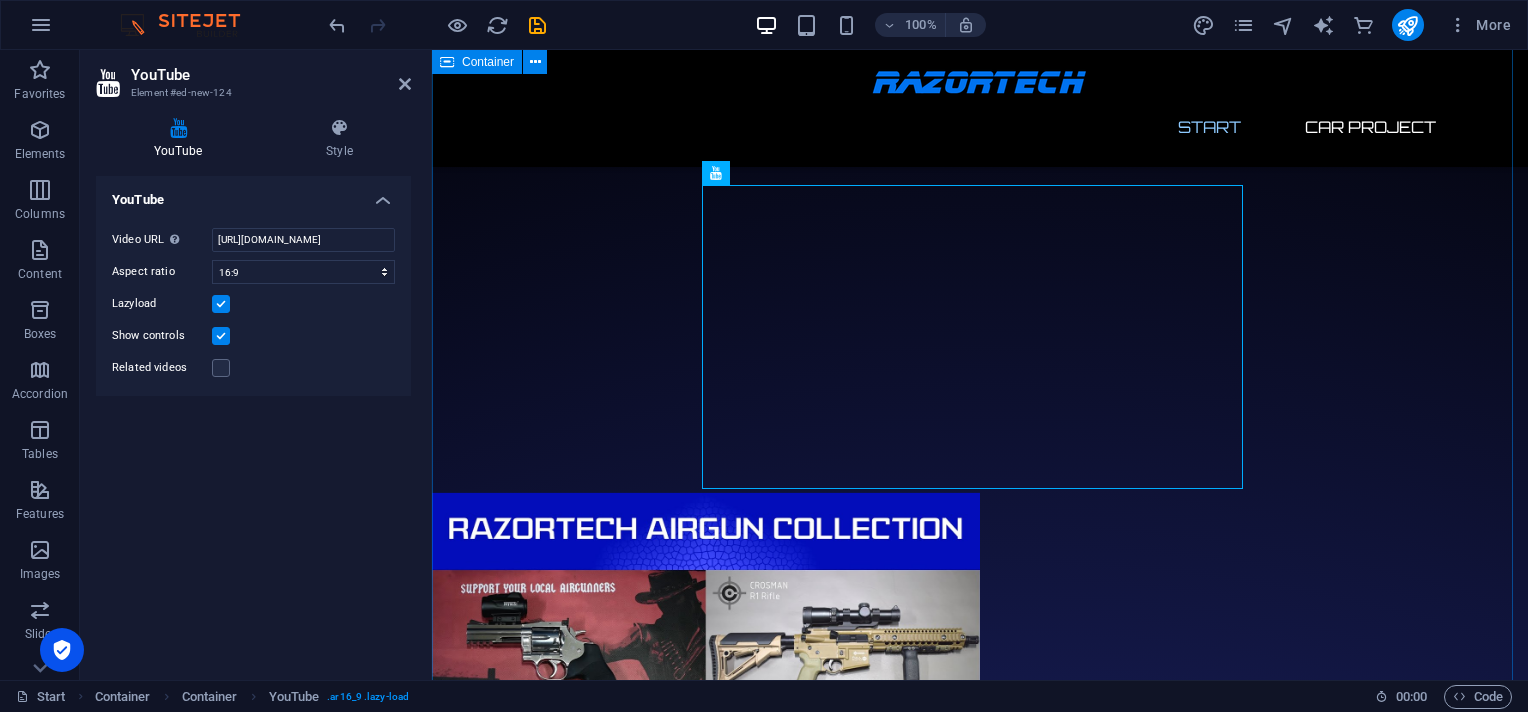 click on "Start CAR Project Currently just adding content in a top-down scroll format. Working on several airgun sections (Profiles, Performance, SYLAG Shoot & Projects) and videos for the main website.    All videos premier here first before any platform releases. Much more to come!
Almost There... AND WE DON'T BURN BOXES    Dedicated to 1% Airgunners - Shoot for the Max!" at bounding box center [980, 2292] 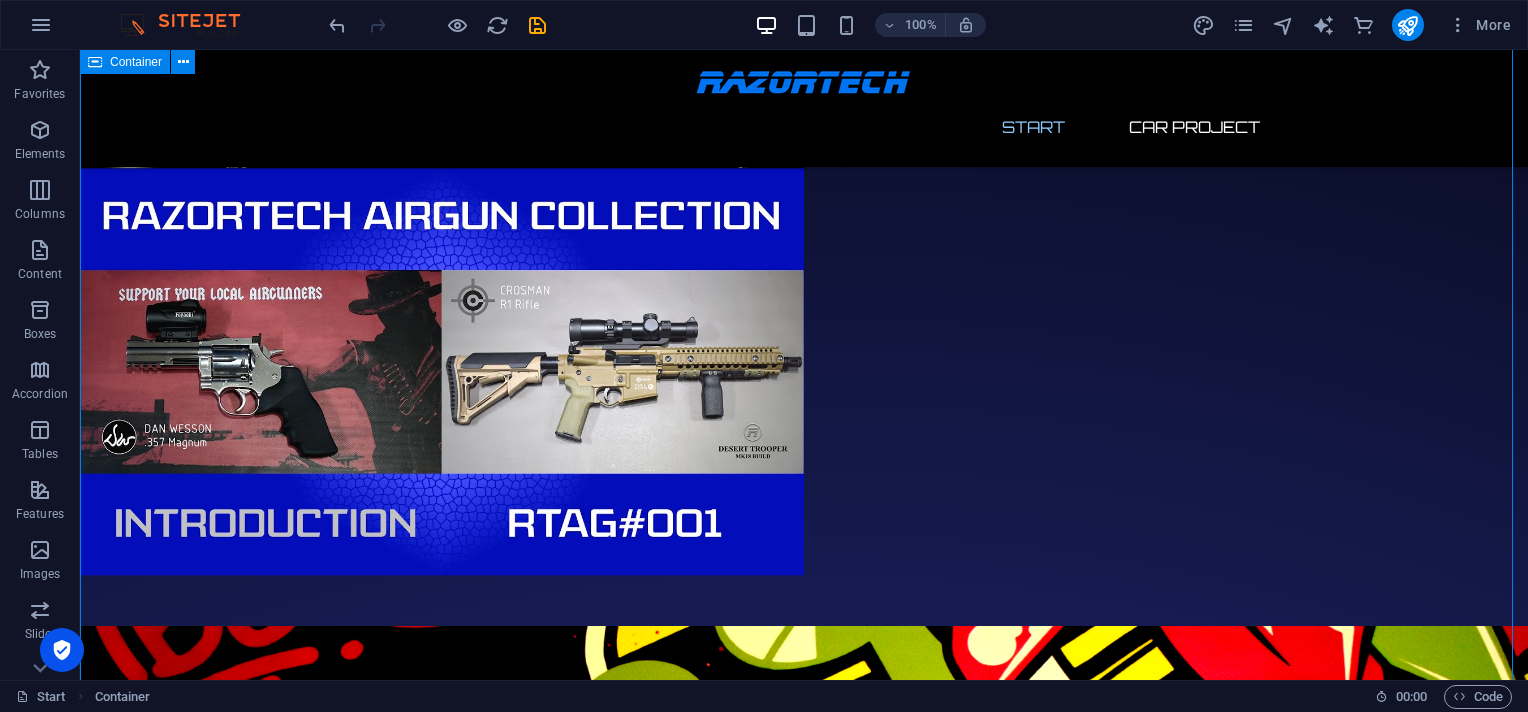 scroll, scrollTop: 668, scrollLeft: 0, axis: vertical 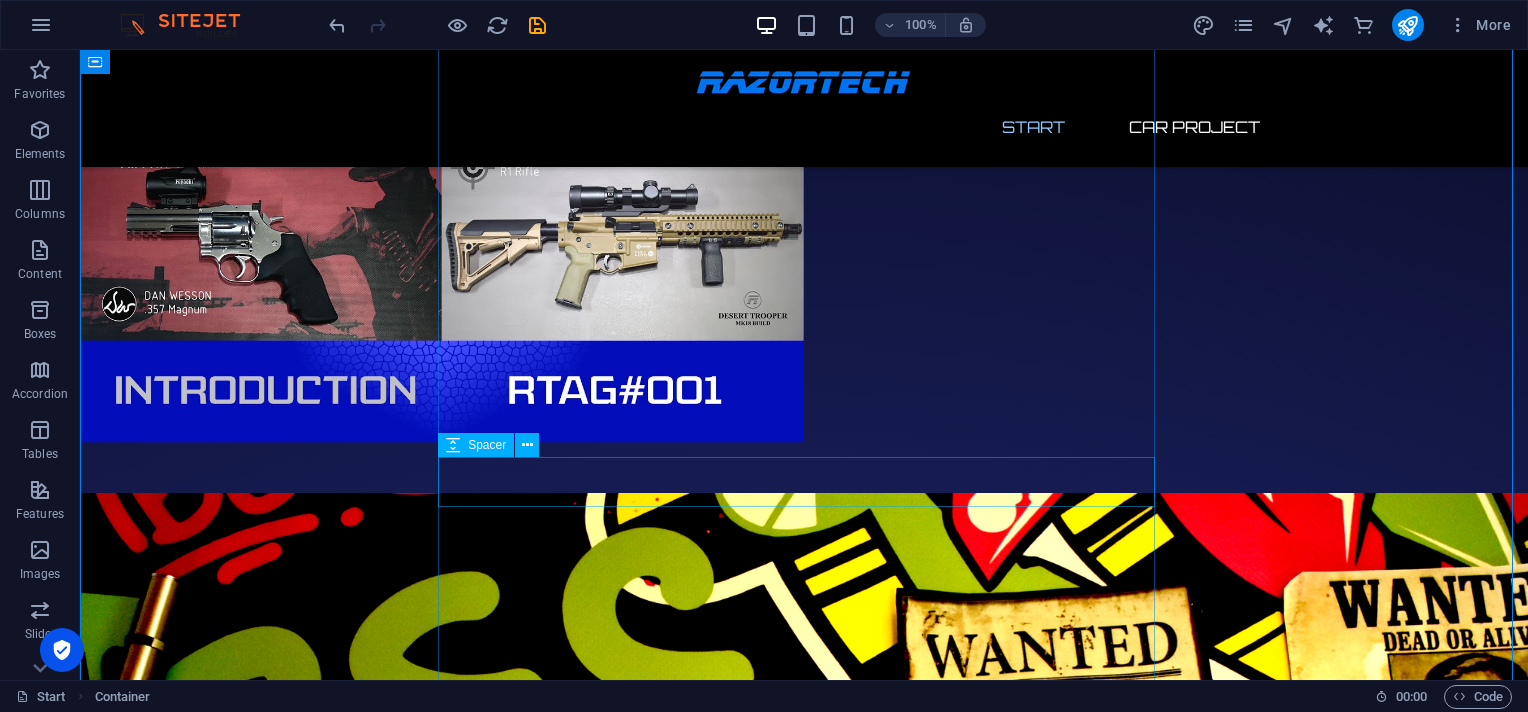 click at bounding box center [442, 468] 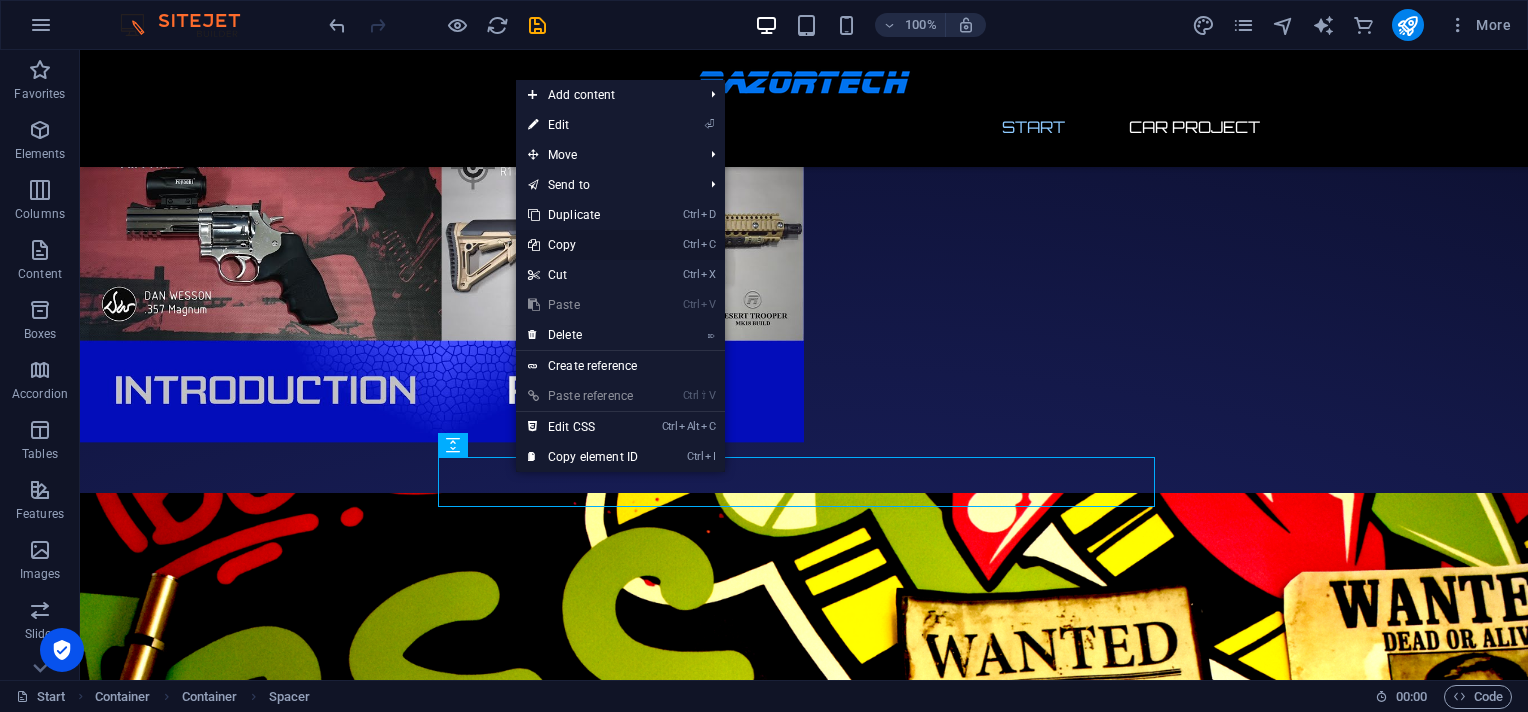 click on "Ctrl C  Copy" at bounding box center (583, 245) 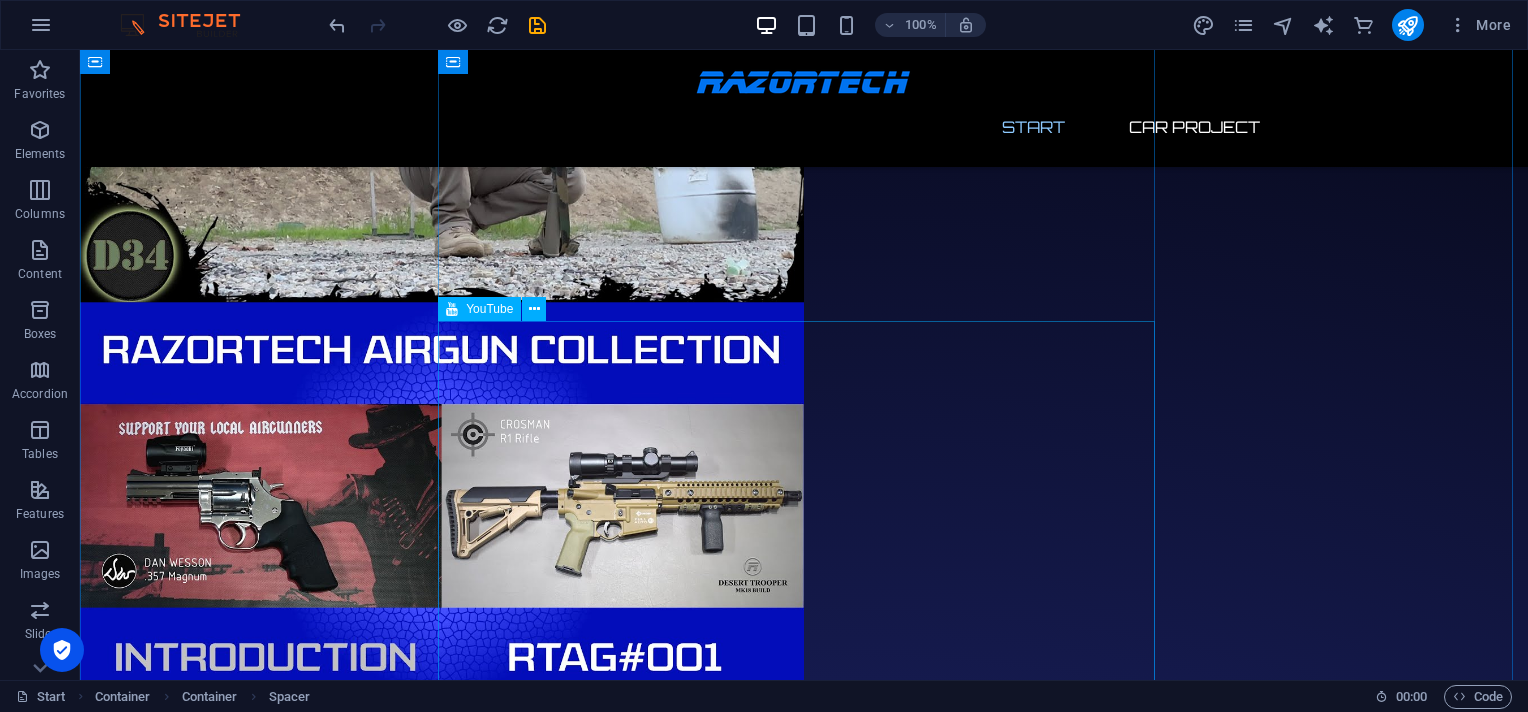 scroll, scrollTop: 268, scrollLeft: 0, axis: vertical 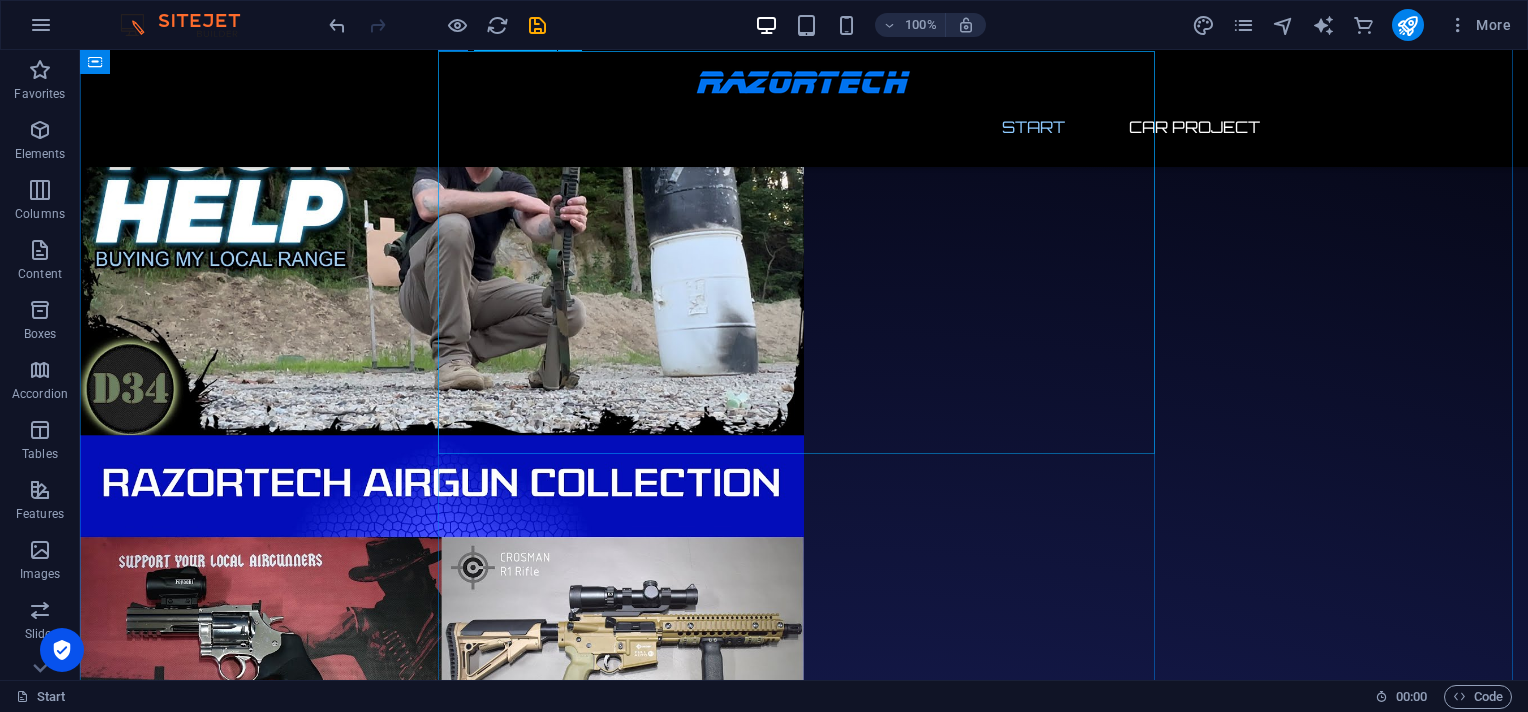 click at bounding box center (442, 231) 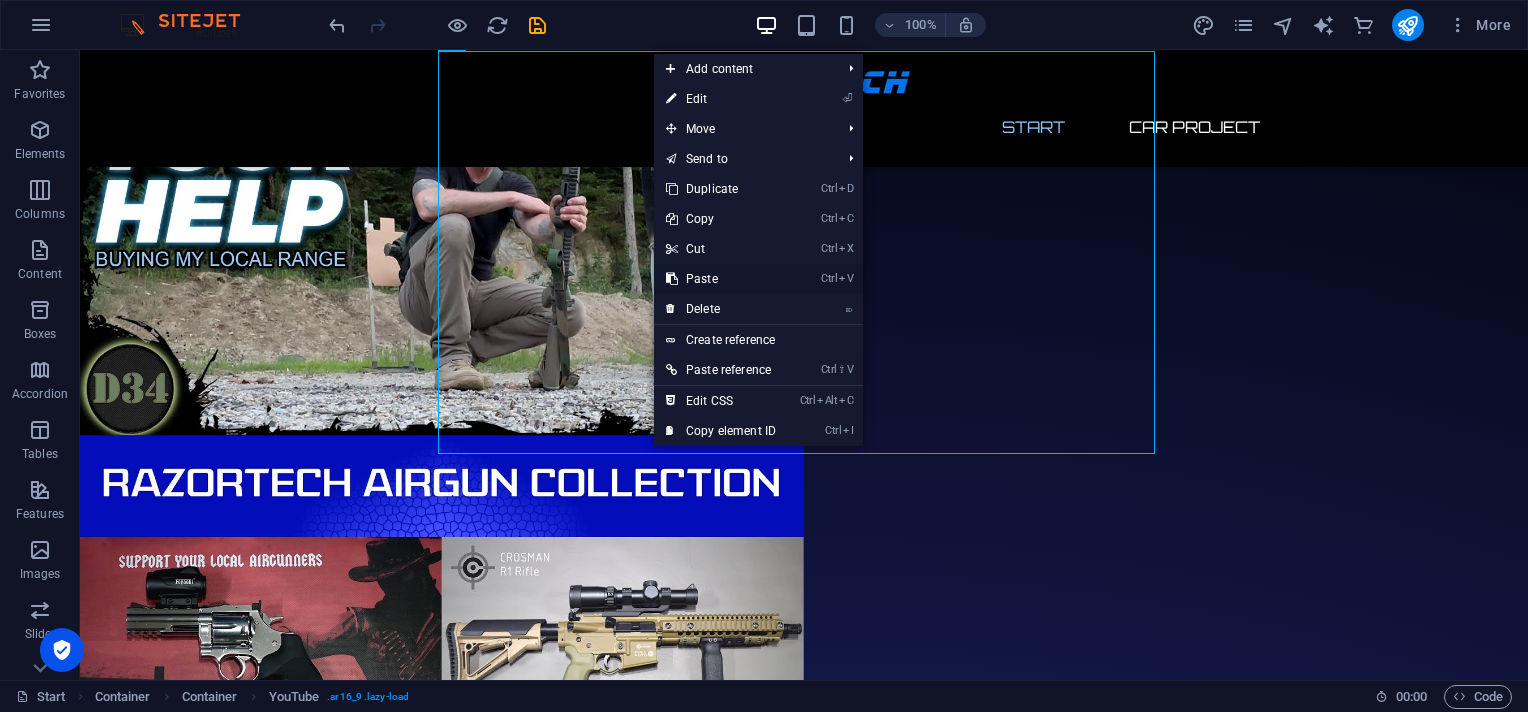 click on "Ctrl V  Paste" at bounding box center [721, 279] 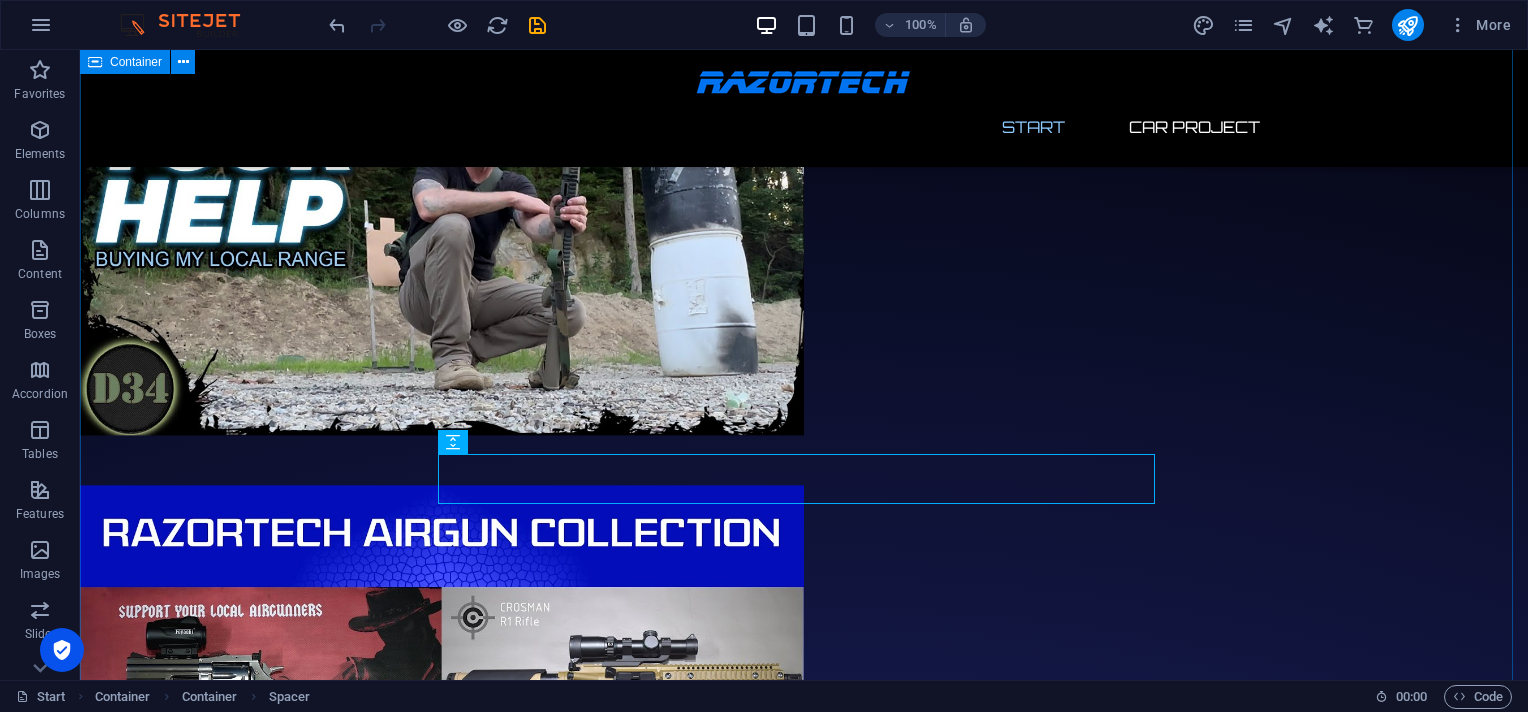 click on "Start CAR Project Currently just adding content in a top-down scroll format. Working on several airgun sections (Profiles, Performance, SYLAG Shoot & Projects) and videos for the main website.    All videos premier here first before any platform releases. Much more to come!
Almost There... AND WE DON'T BURN BOXES    Dedicated to 1% Airgunners - Shoot for the Max!" at bounding box center [804, 2735] 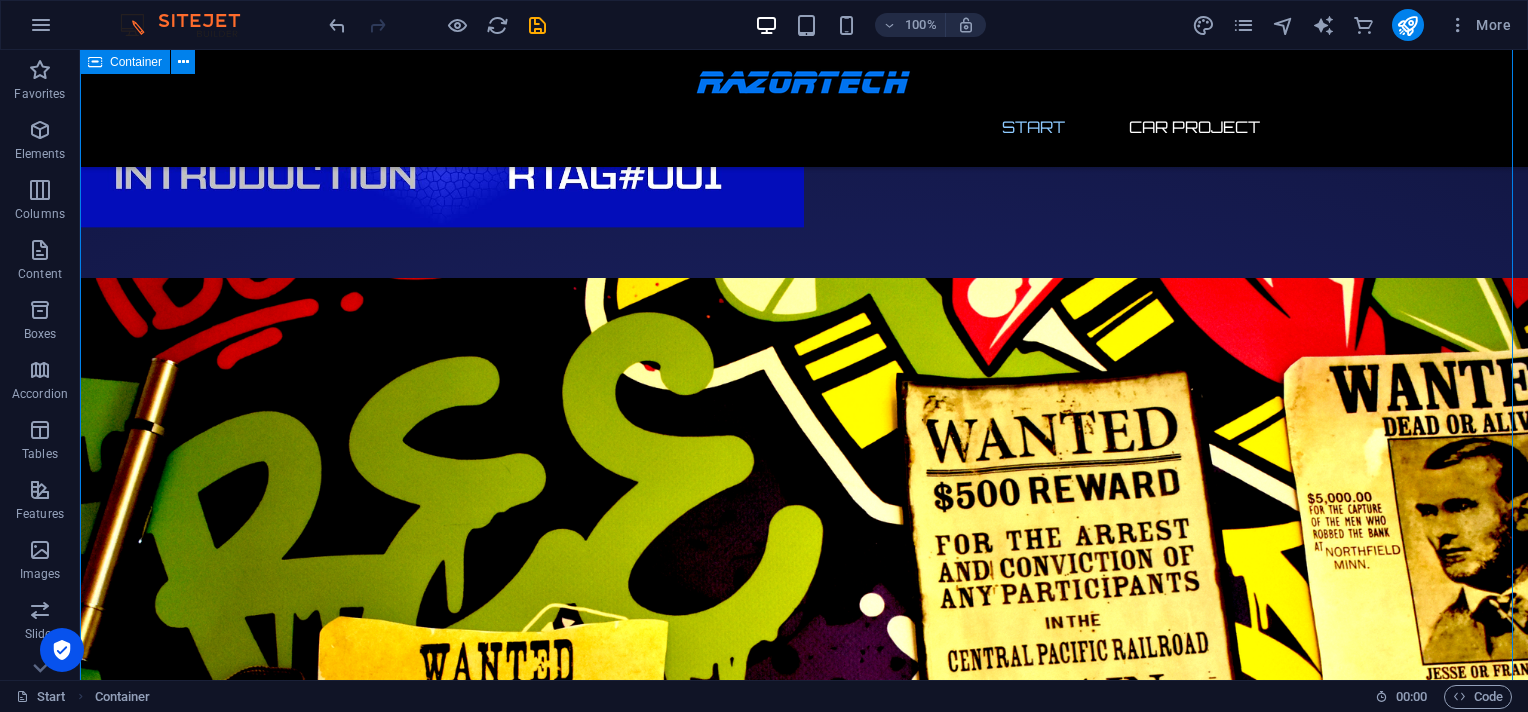 scroll, scrollTop: 1333, scrollLeft: 0, axis: vertical 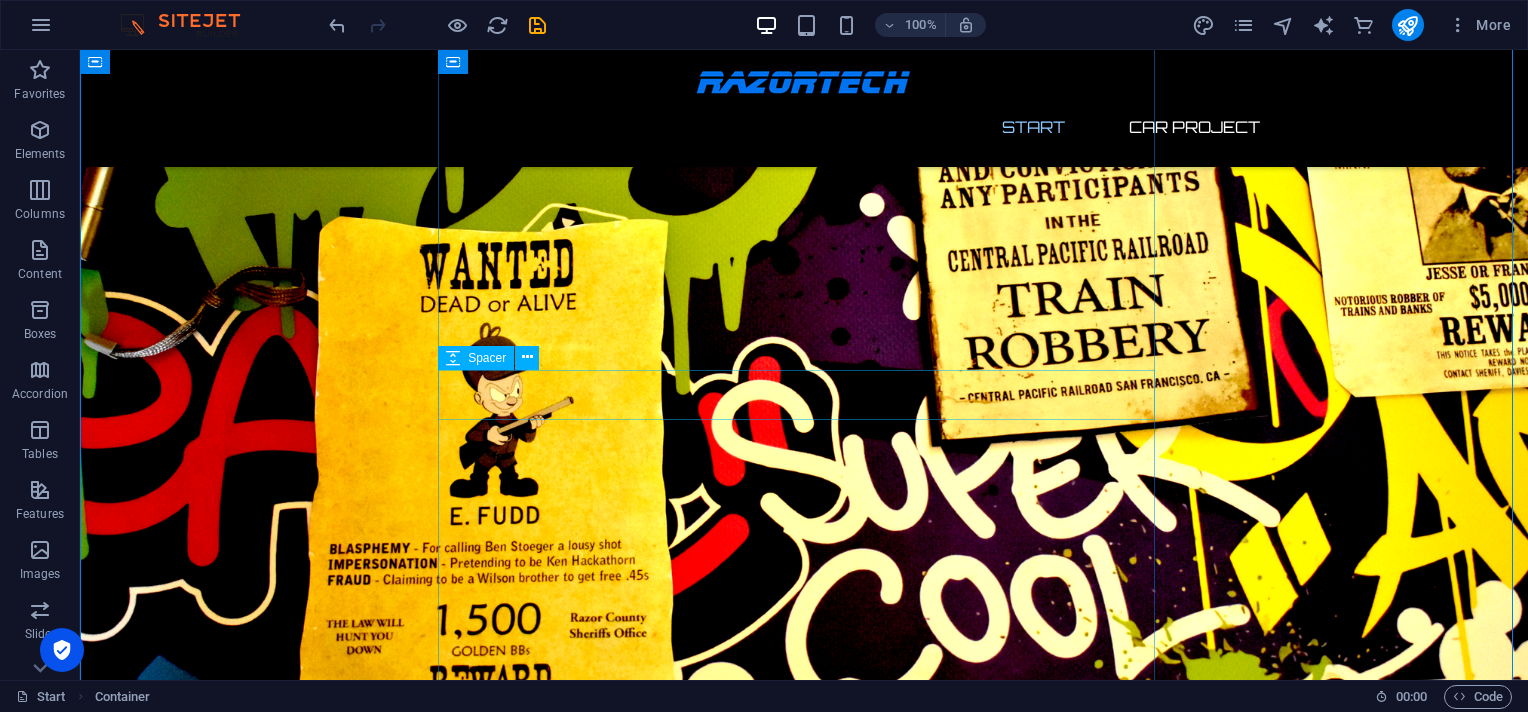 click at bounding box center (442, 868) 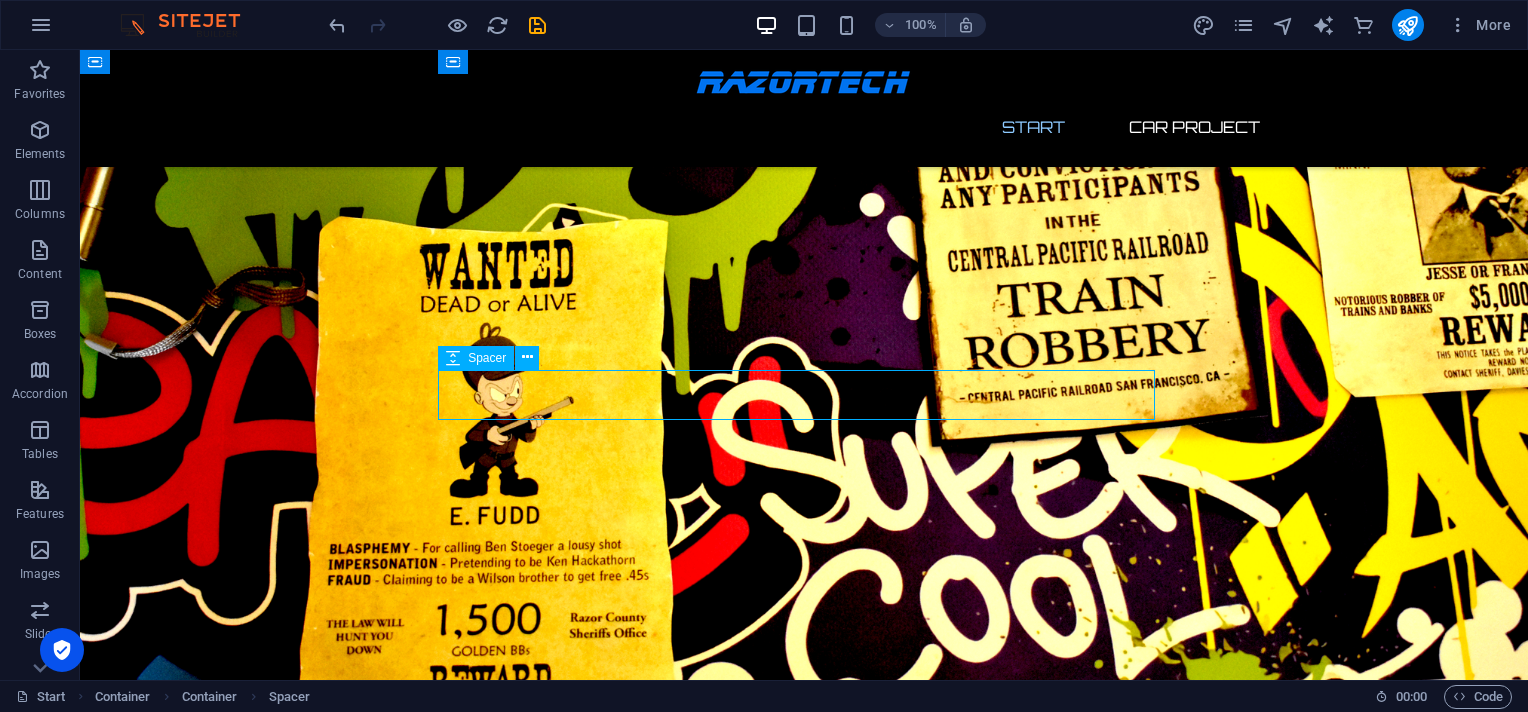 click at bounding box center (442, 868) 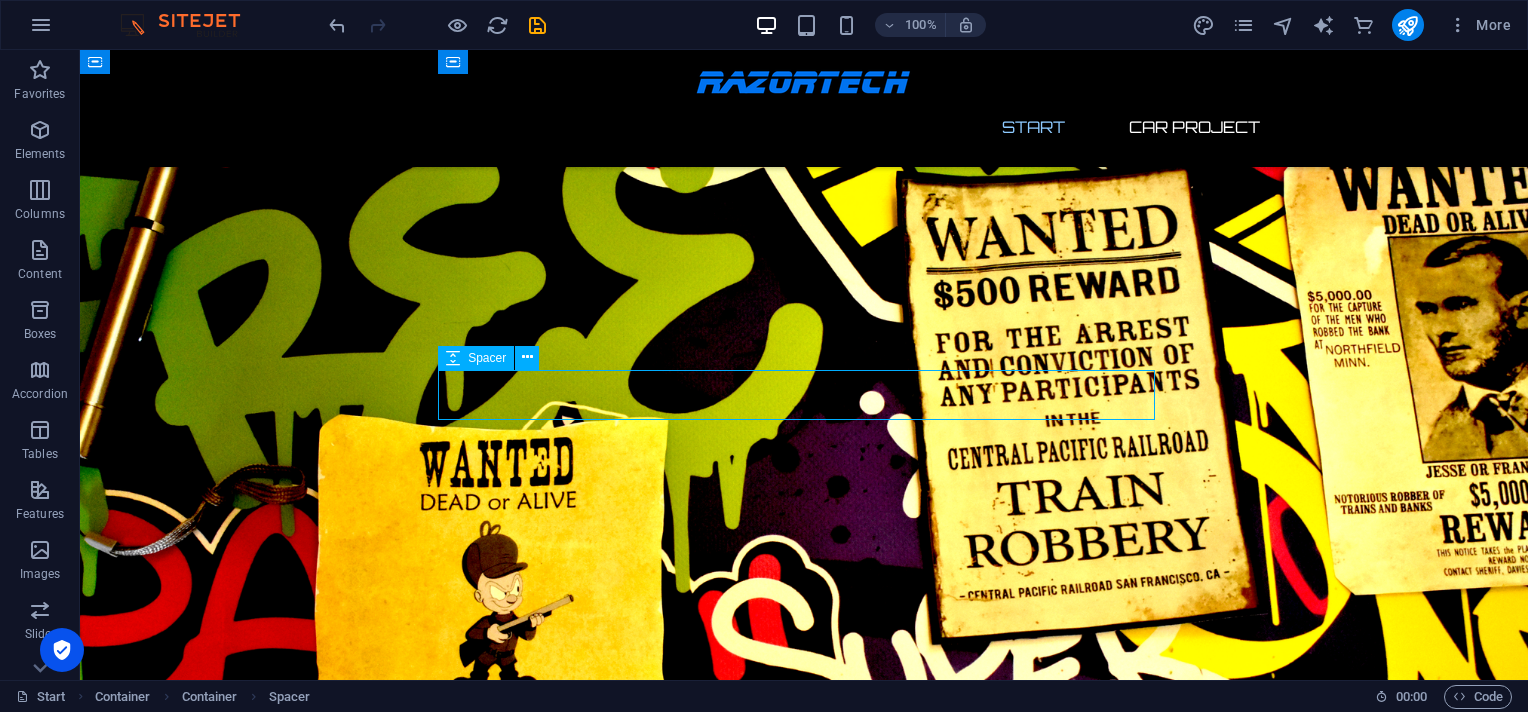 select on "px" 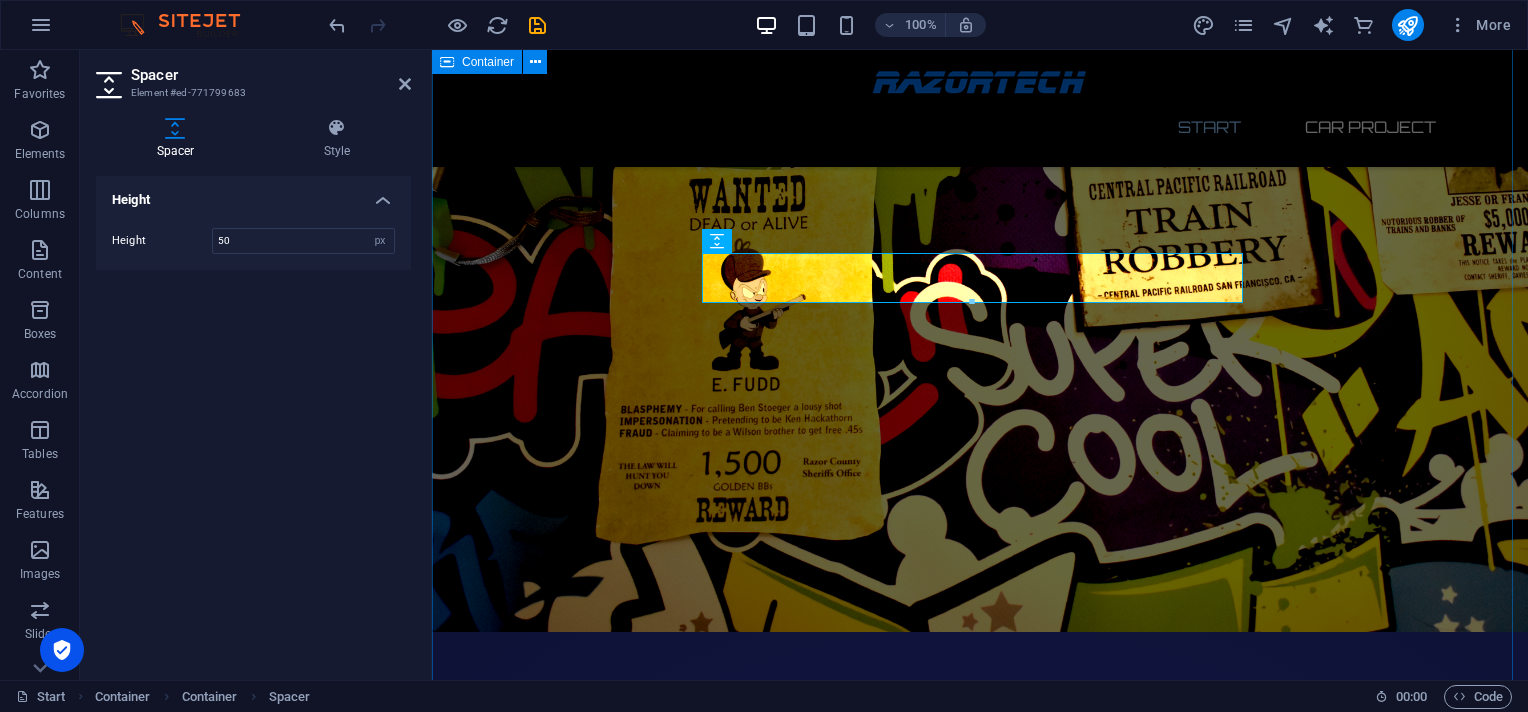 click on "Start CAR Project Currently just adding content in a top-down scroll format. Working on several airgun sections (Profiles, Performance, SYLAG Shoot & Projects) and videos for the main website.    All videos premier here first before any platform releases. Much more to come!
Almost There... AND WE DON'T BURN BOXES    Dedicated to 1% Airgunners - Shoot for the Max!" at bounding box center [980, 1317] 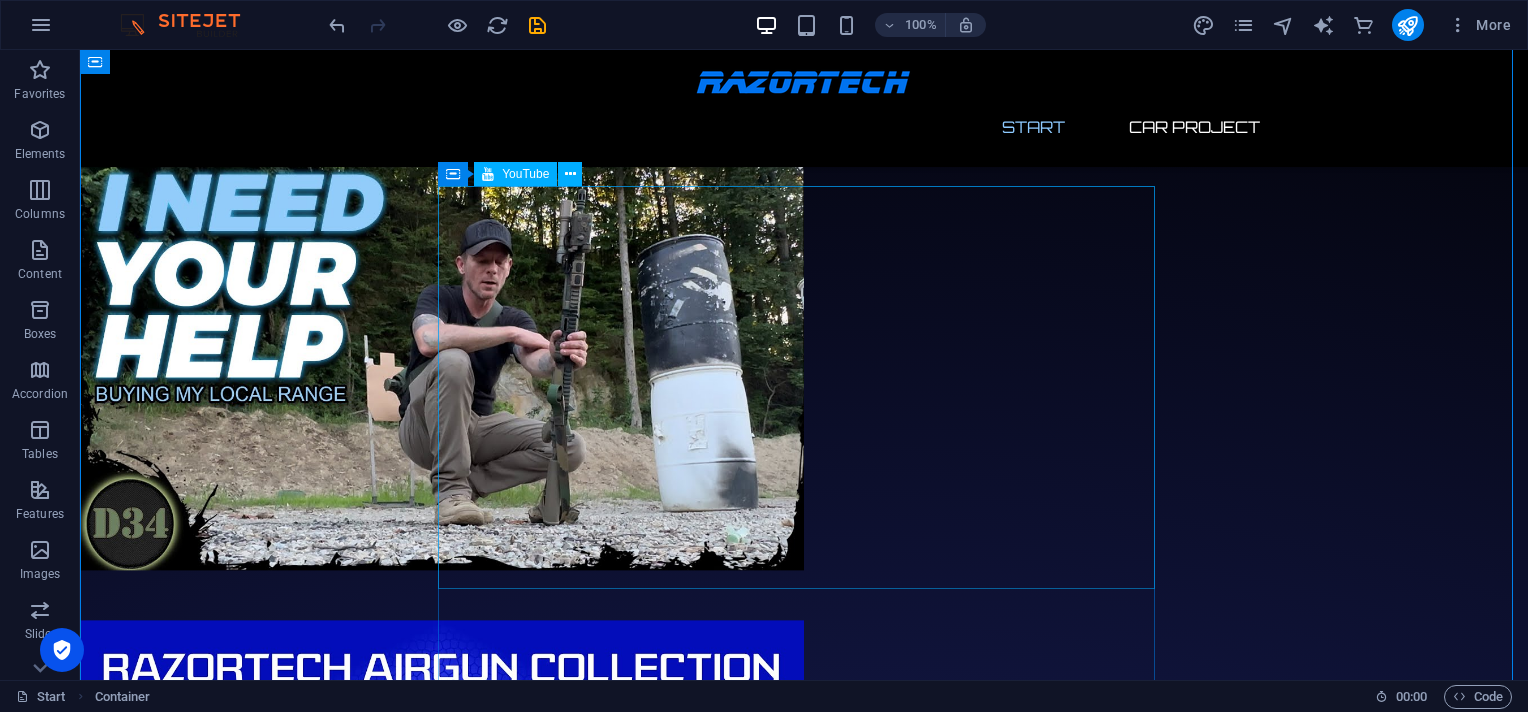 scroll, scrollTop: 266, scrollLeft: 0, axis: vertical 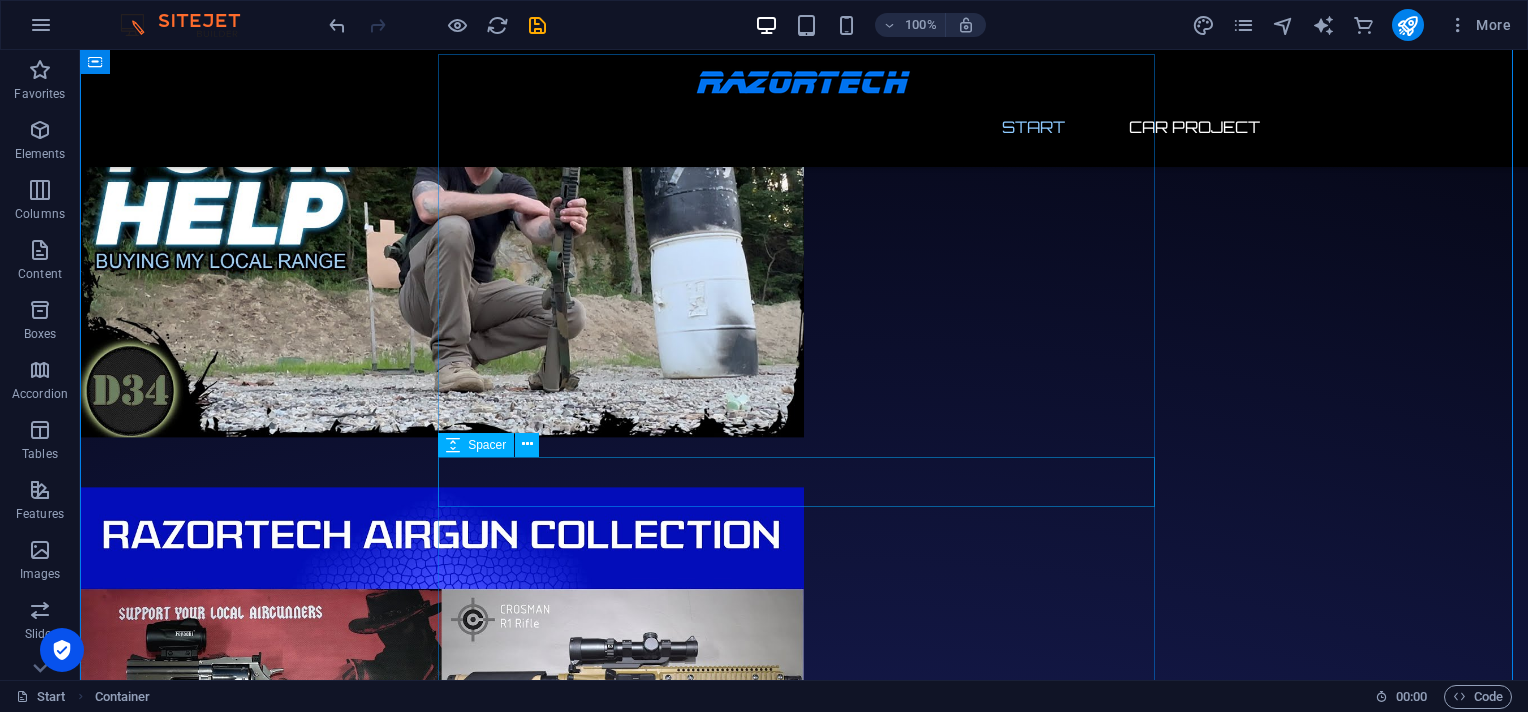 click at bounding box center [442, 462] 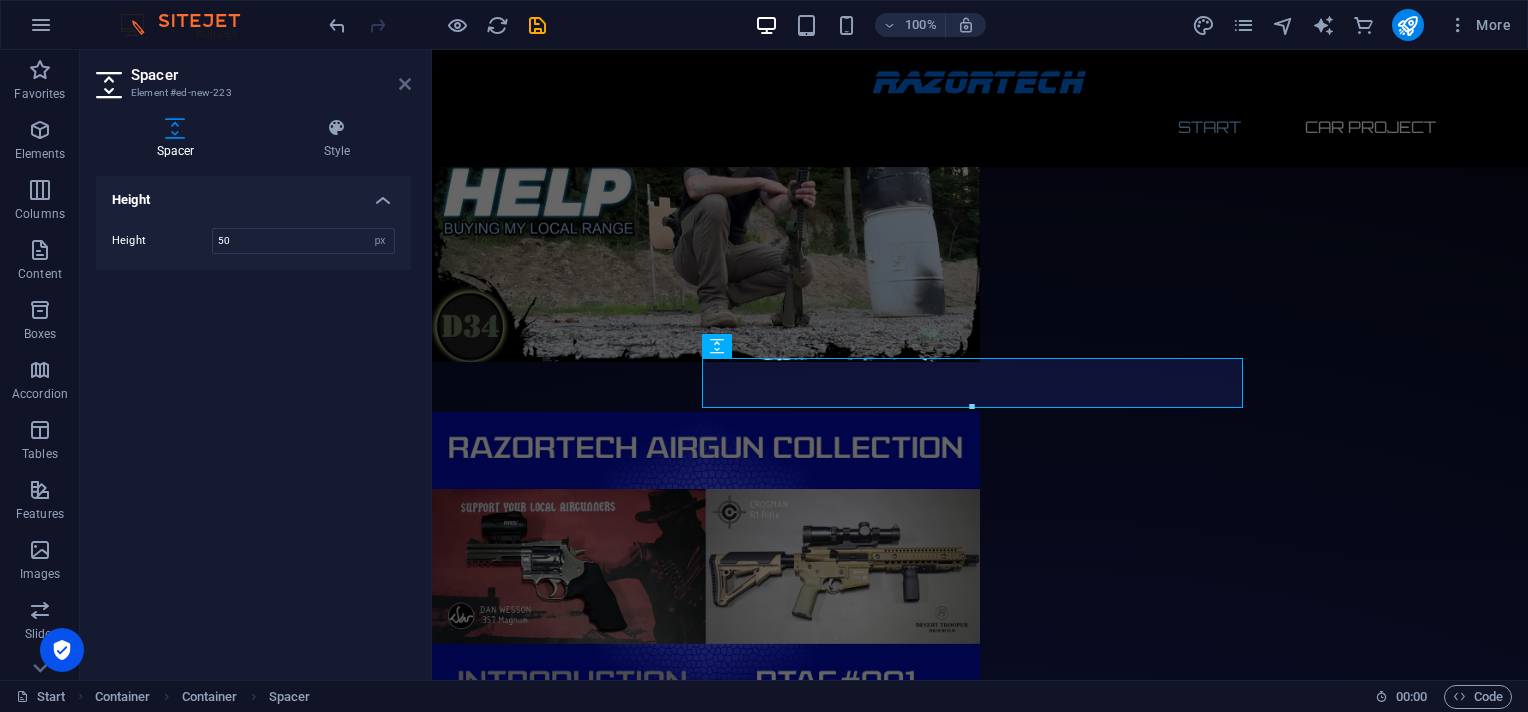 click at bounding box center (405, 84) 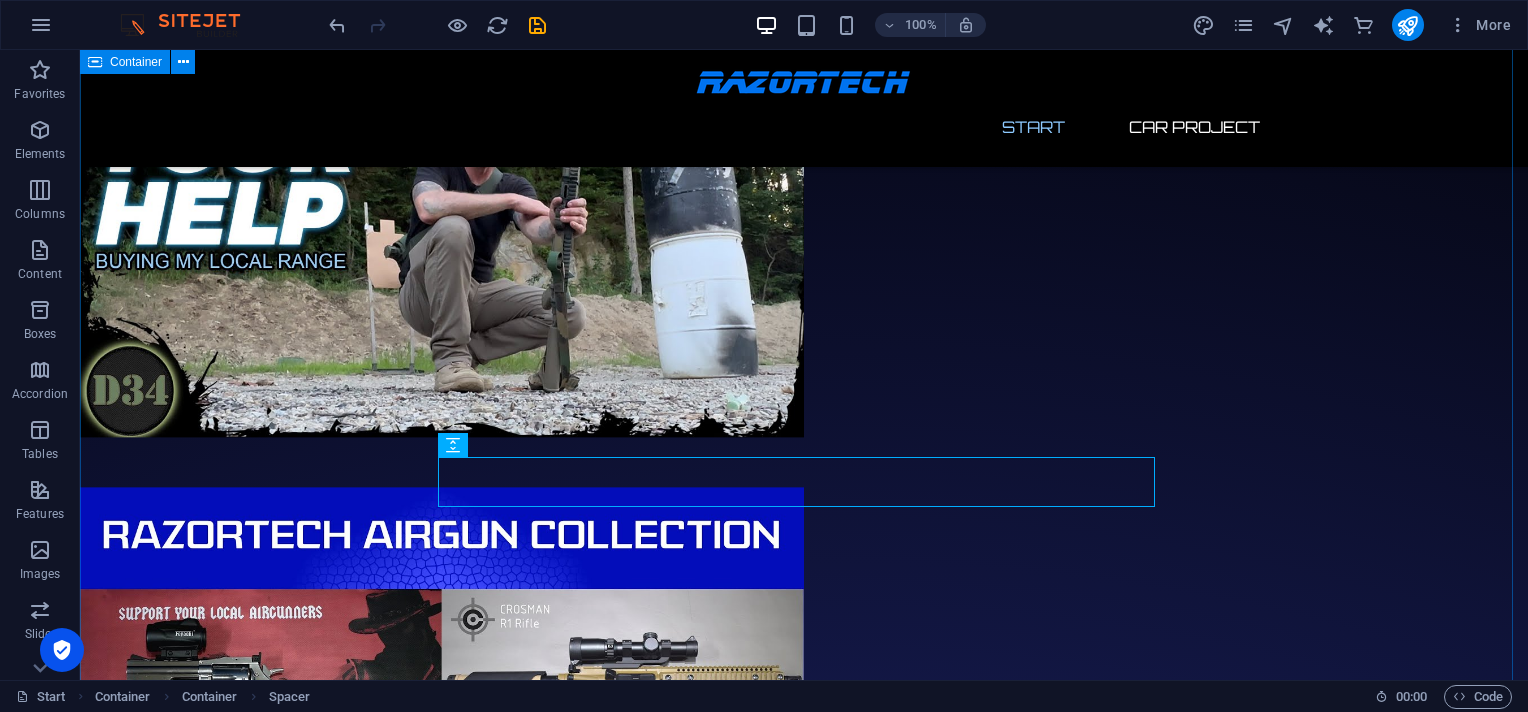 click on "Start CAR Project Currently just adding content in a top-down scroll format. Working on several airgun sections (Profiles, Performance, SYLAG Shoot & Projects) and videos for the main website.    All videos premier here first before any platform releases. Much more to come!
Almost There... AND WE DON'T BURN BOXES    Dedicated to 1% Airgunners - Shoot for the Max!" at bounding box center (804, 2737) 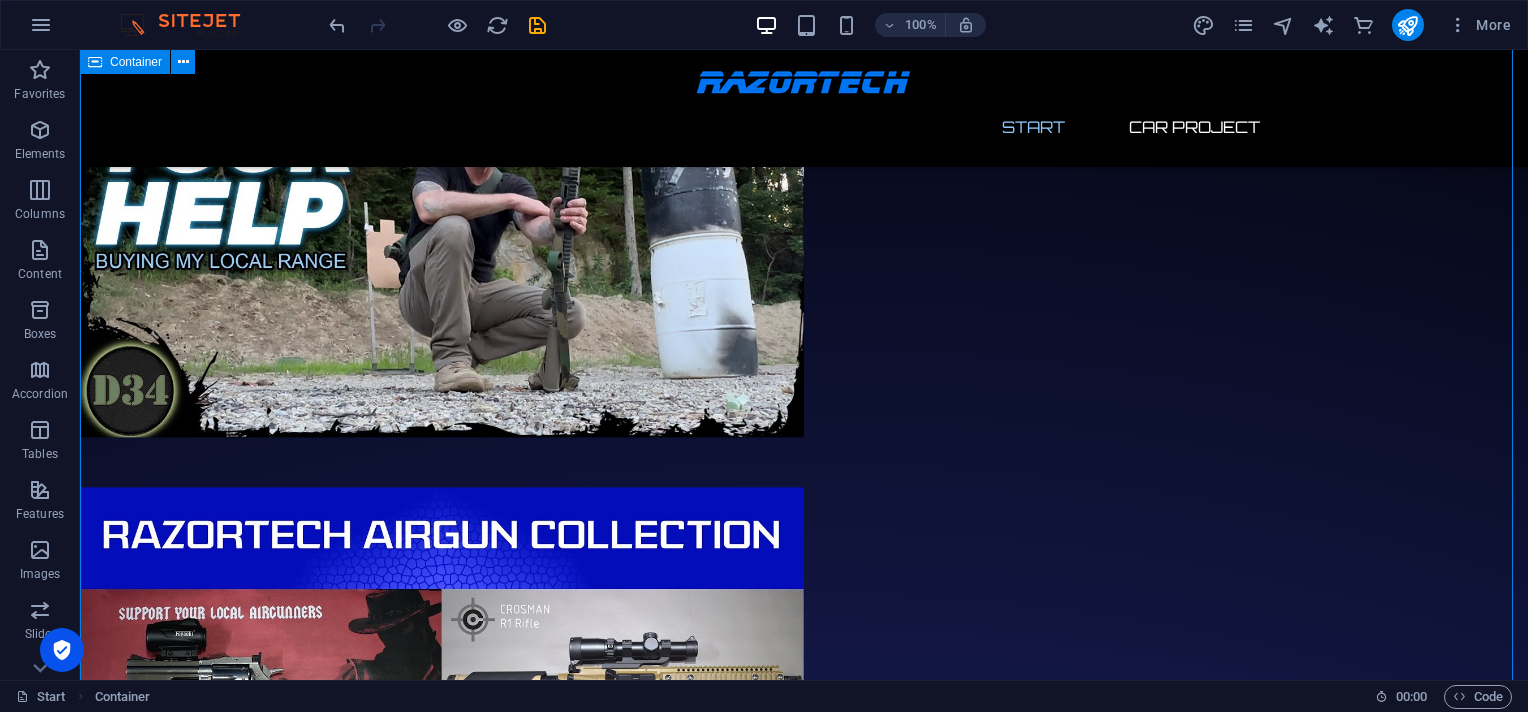 scroll, scrollTop: 0, scrollLeft: 0, axis: both 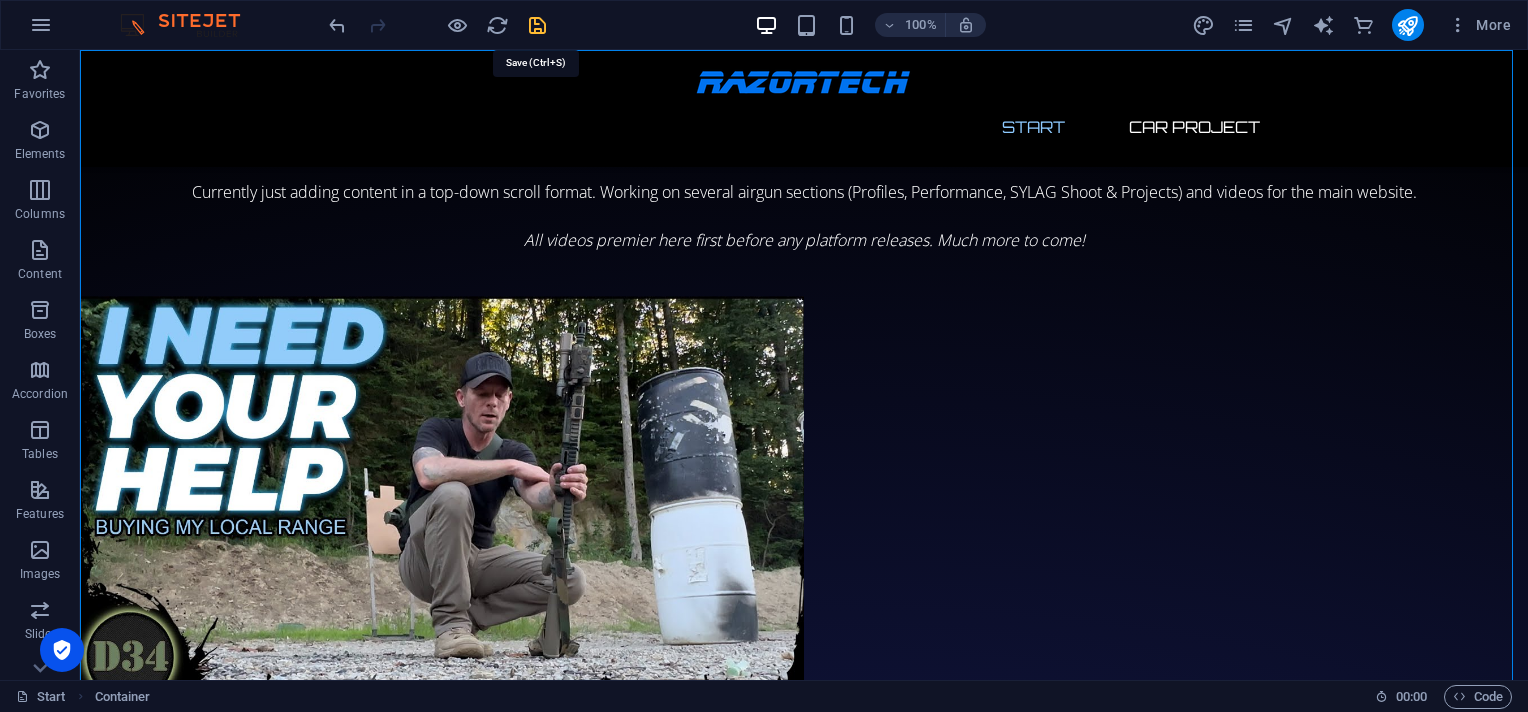click at bounding box center [537, 25] 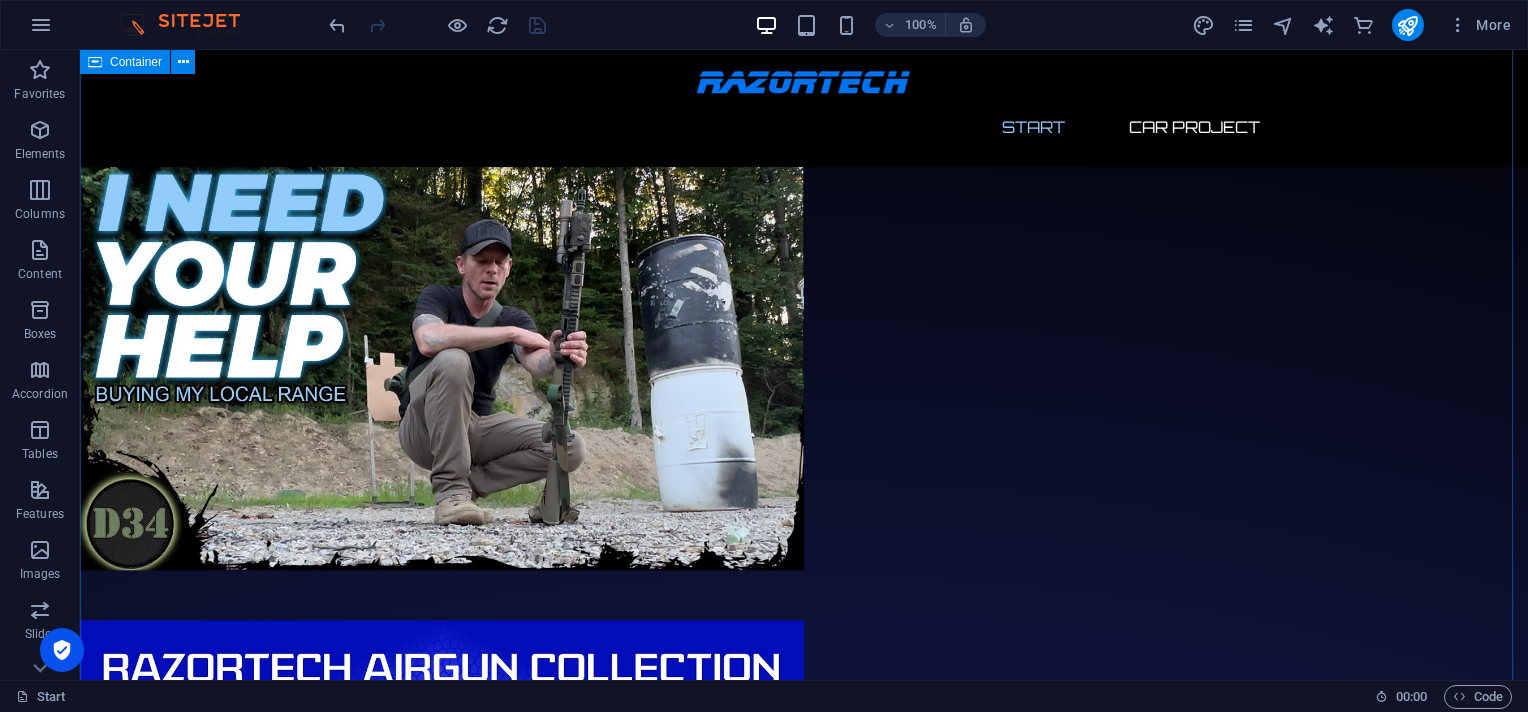 scroll, scrollTop: 0, scrollLeft: 0, axis: both 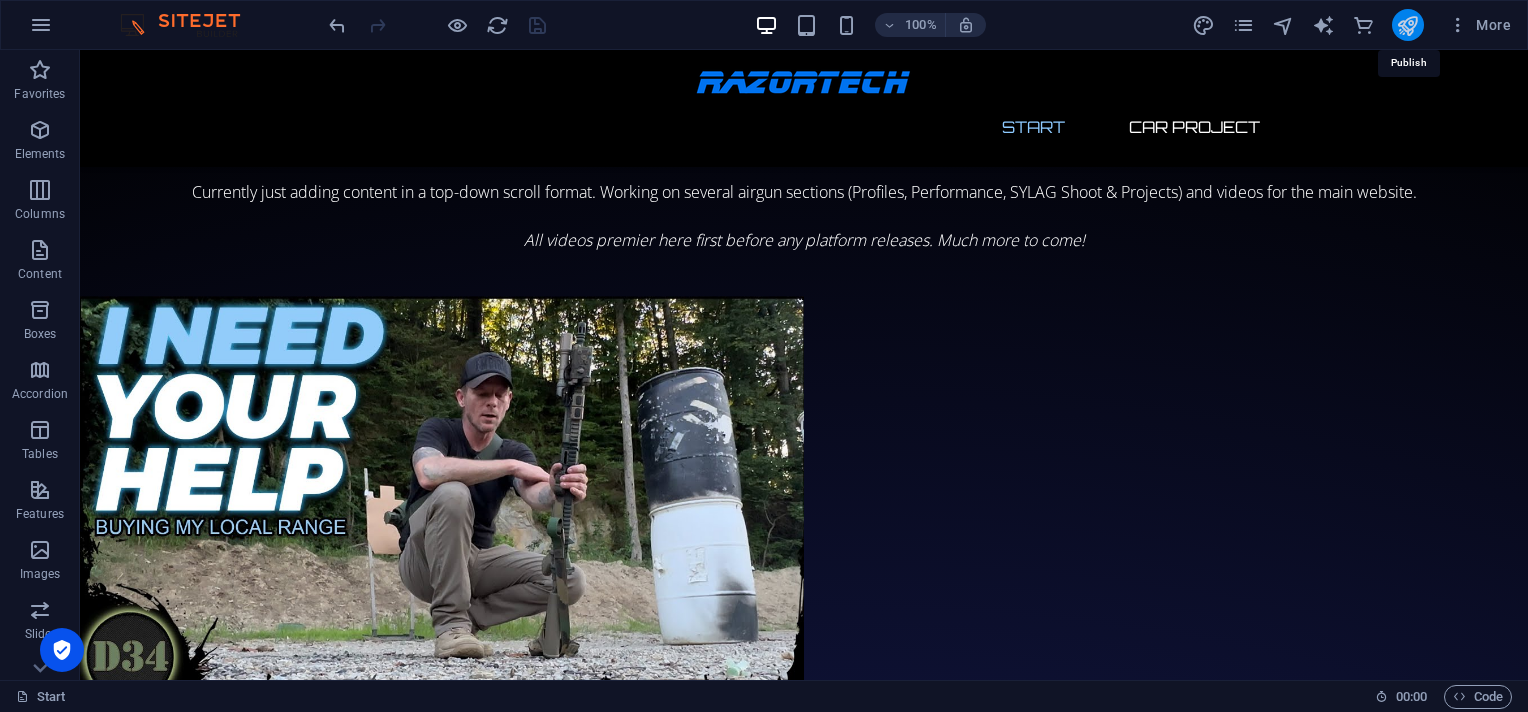 click at bounding box center (1407, 25) 